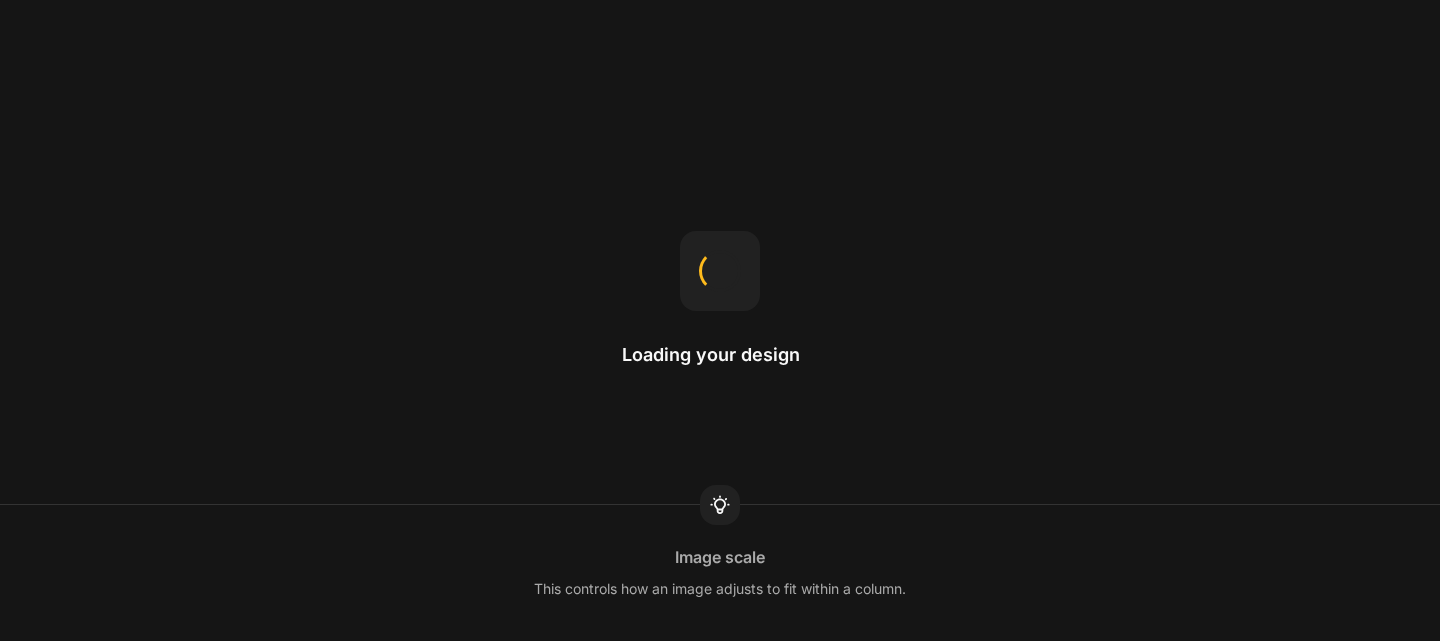 scroll, scrollTop: 0, scrollLeft: 0, axis: both 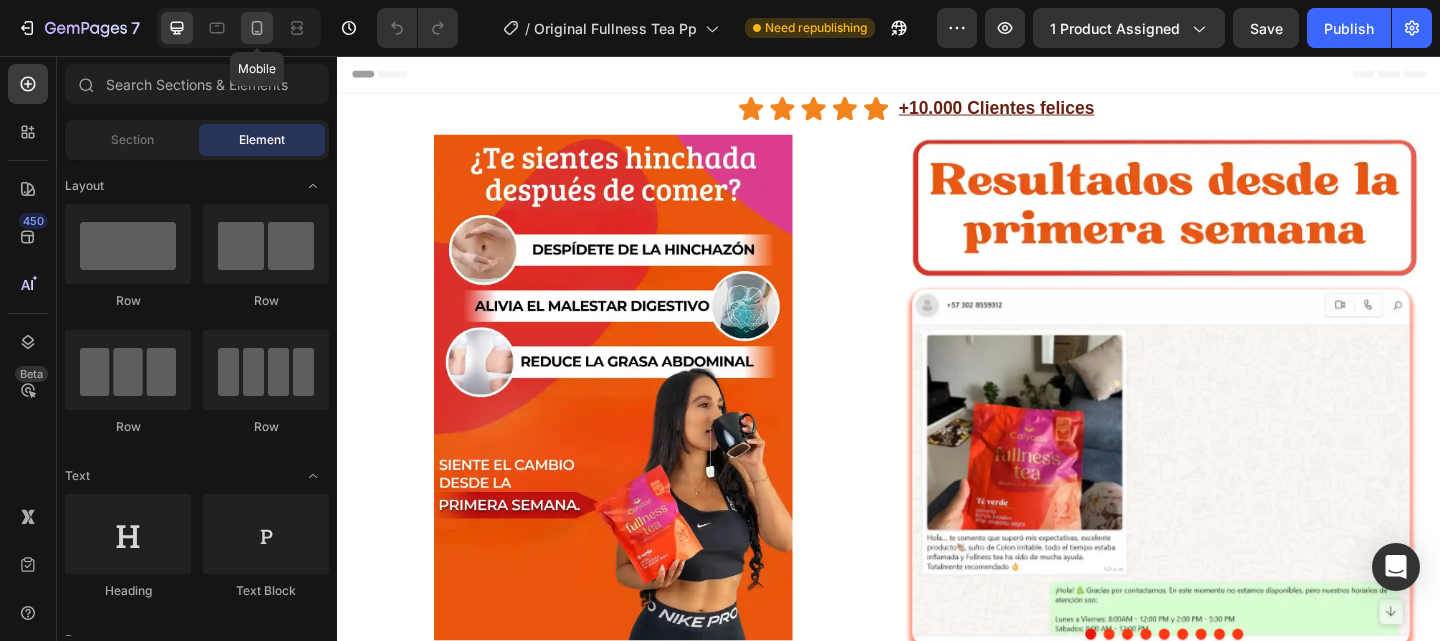 click 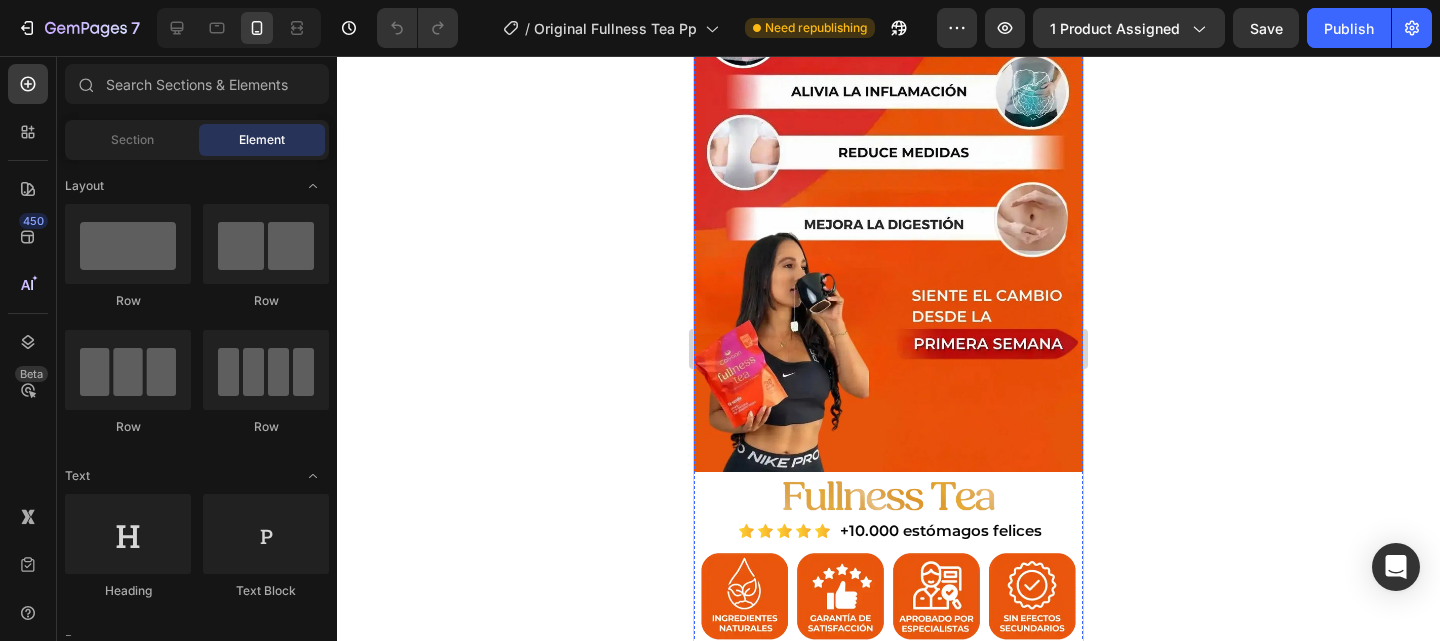 scroll, scrollTop: 0, scrollLeft: 0, axis: both 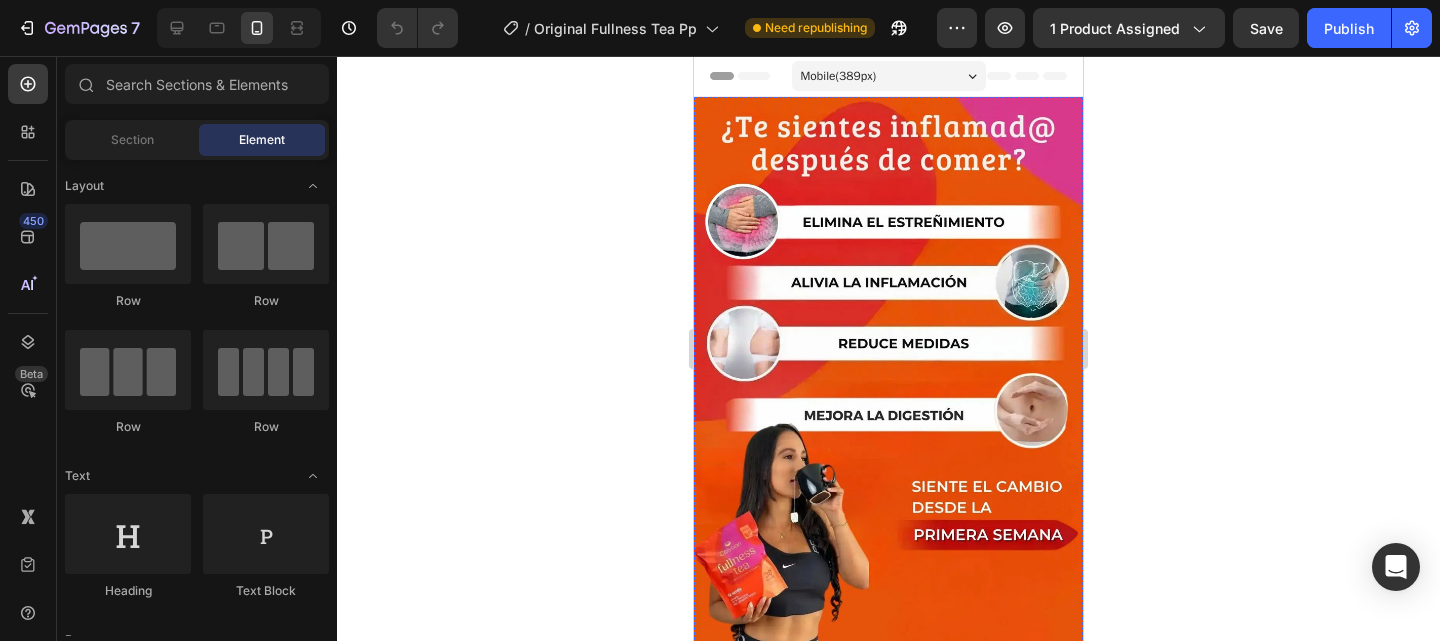 click on "Publish the page to see the content." at bounding box center [888, 862] 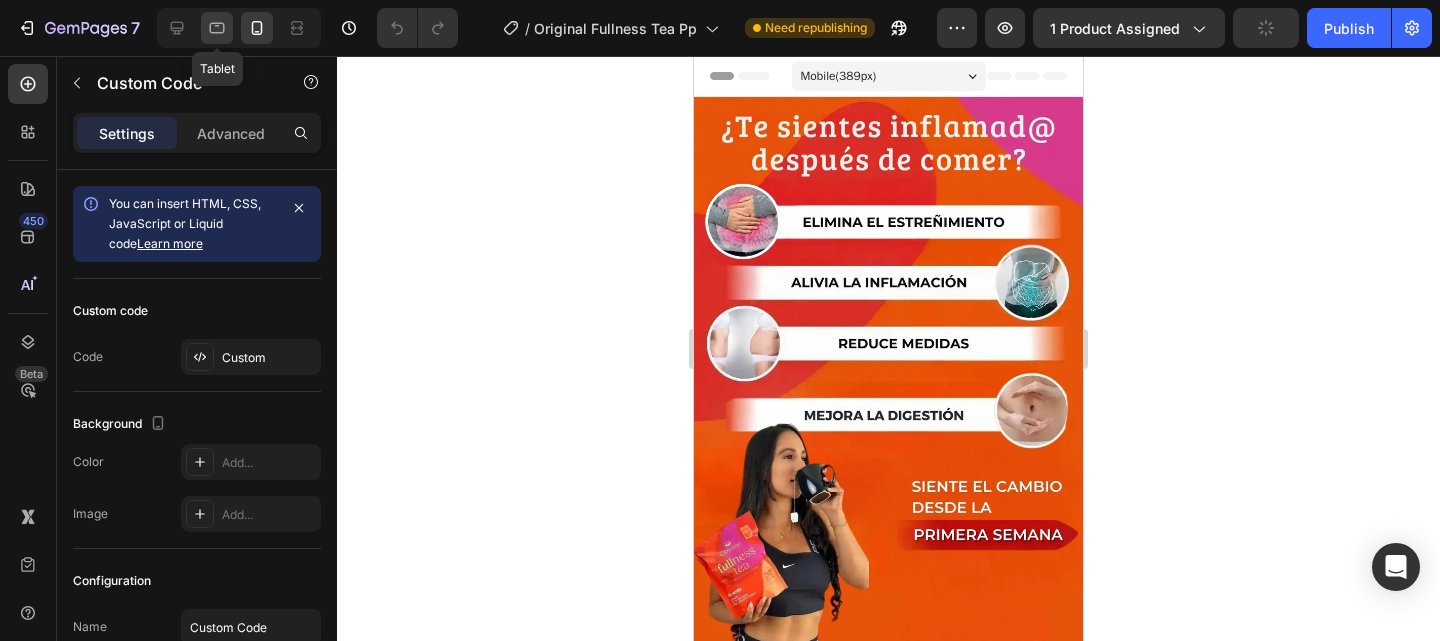 click 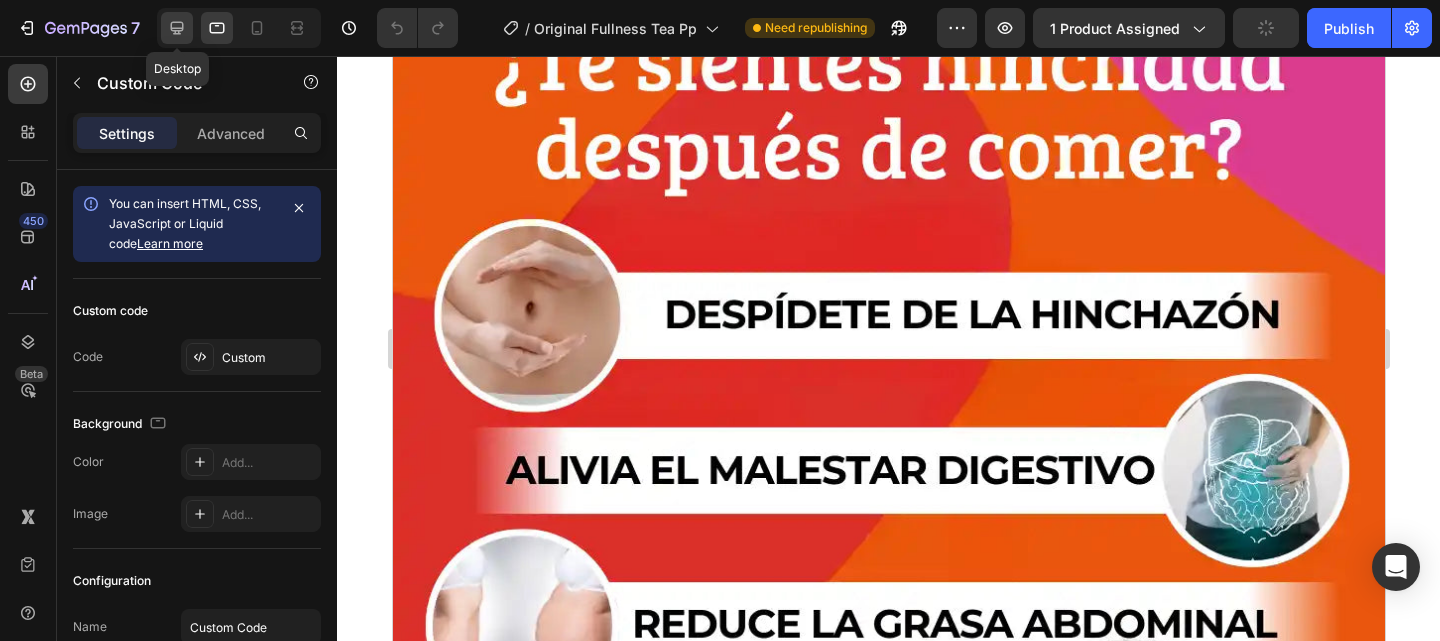 click 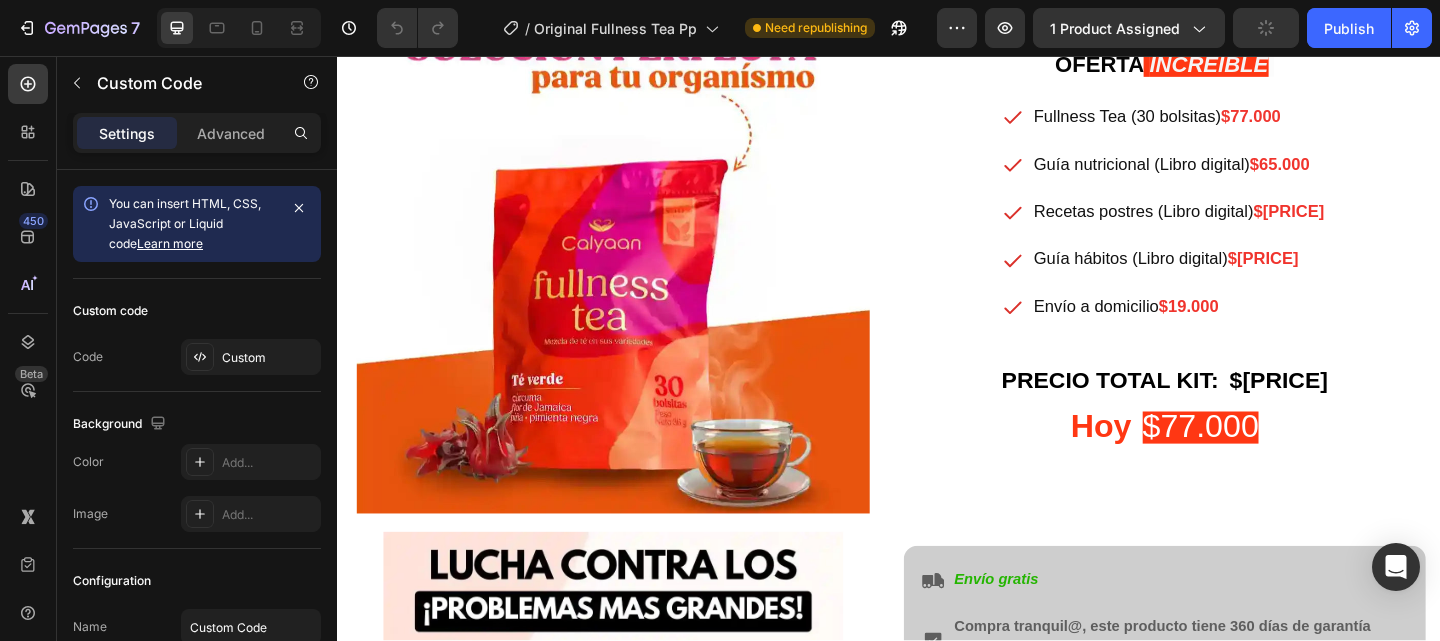 scroll, scrollTop: 0, scrollLeft: 0, axis: both 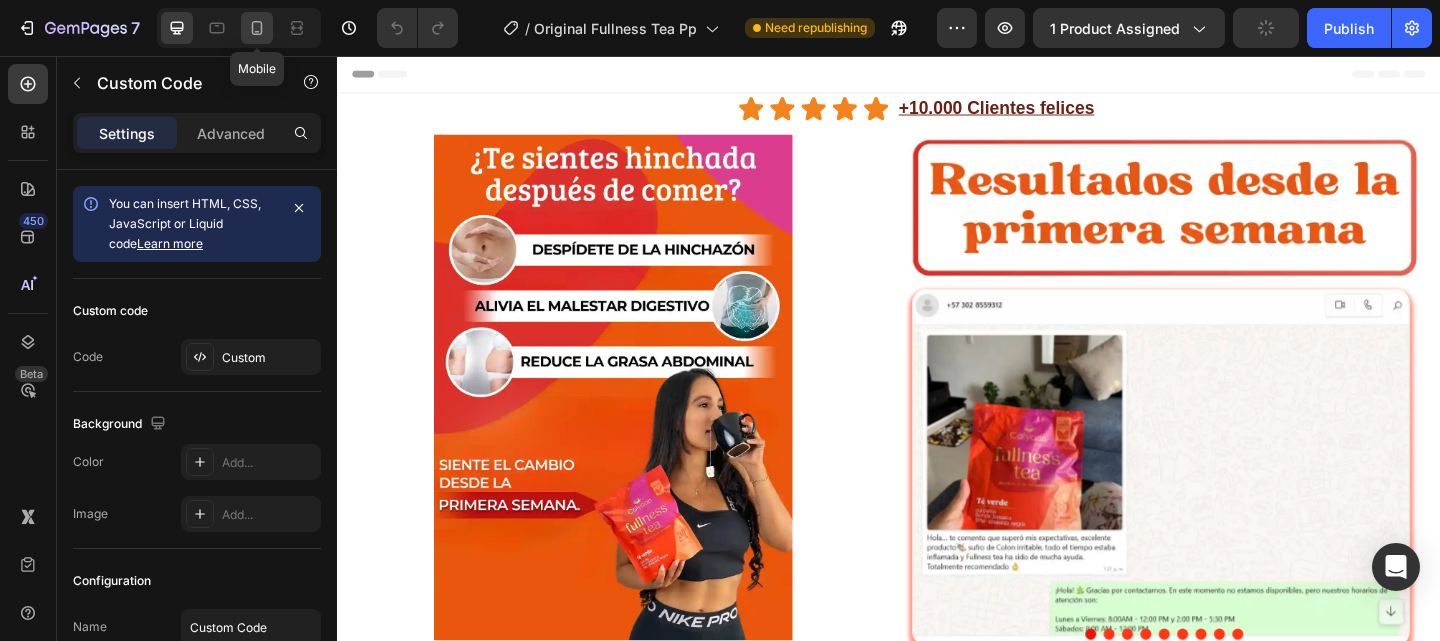 click 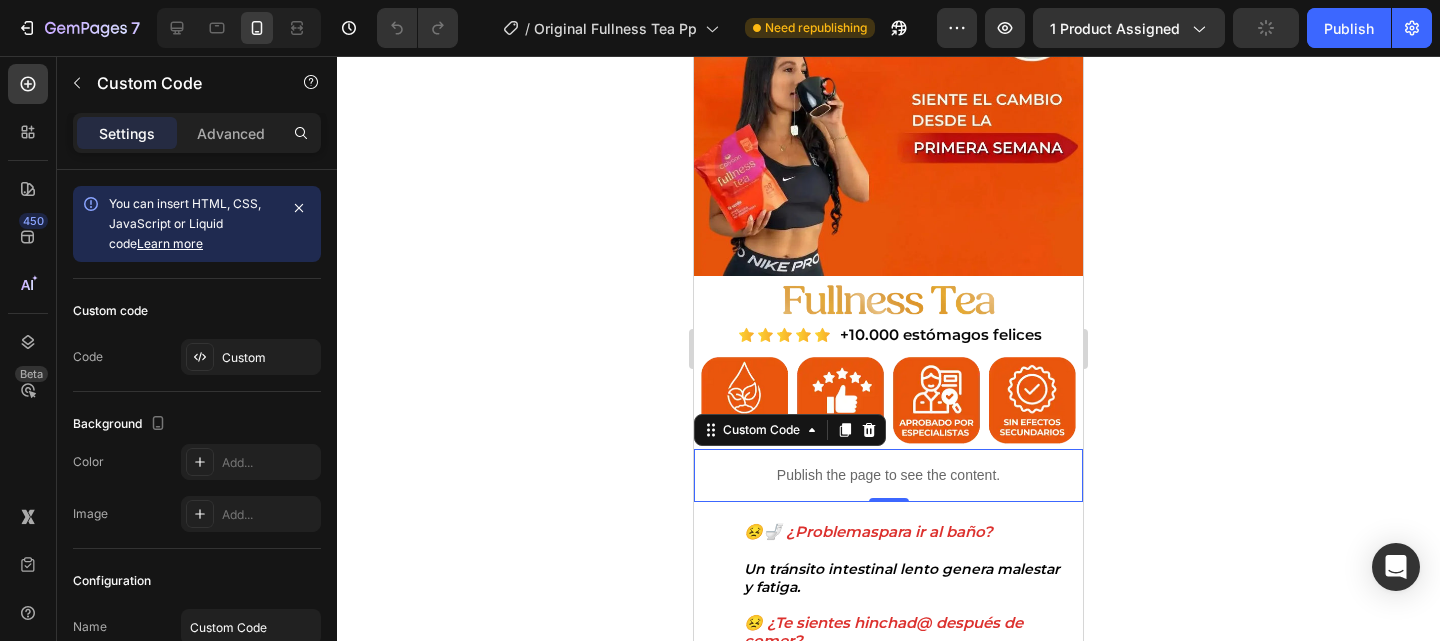 scroll, scrollTop: 0, scrollLeft: 0, axis: both 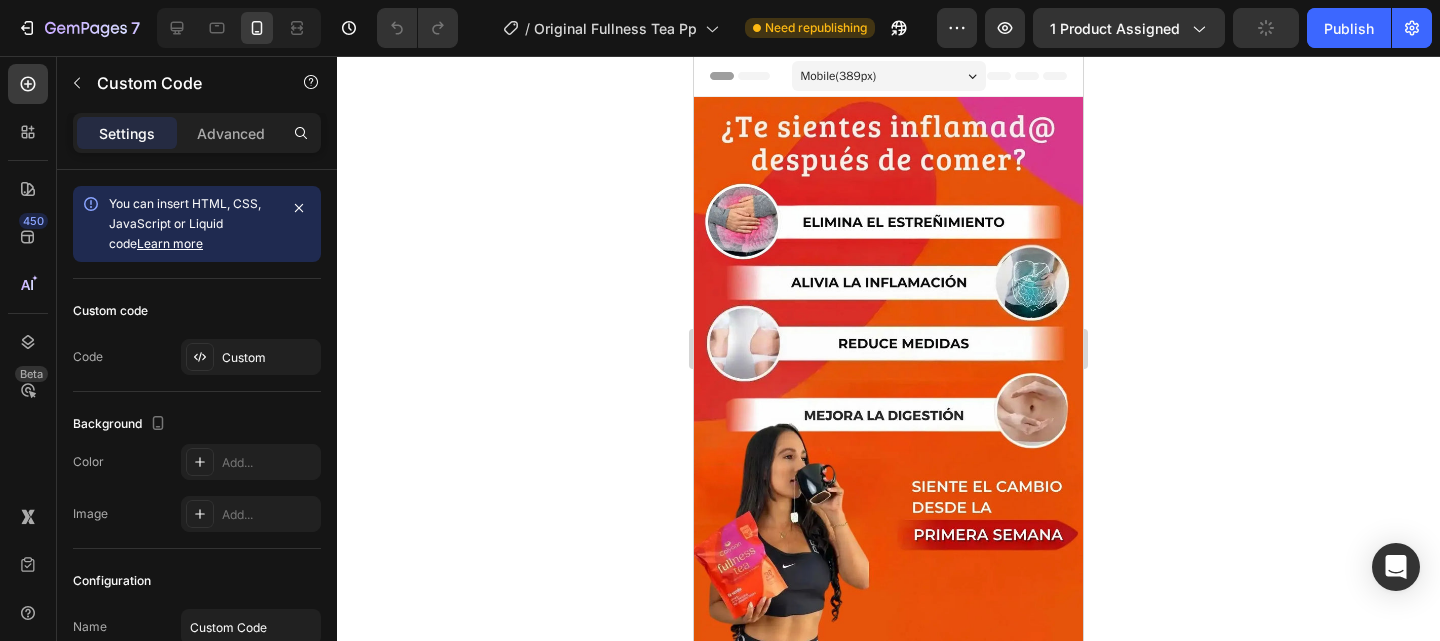 click 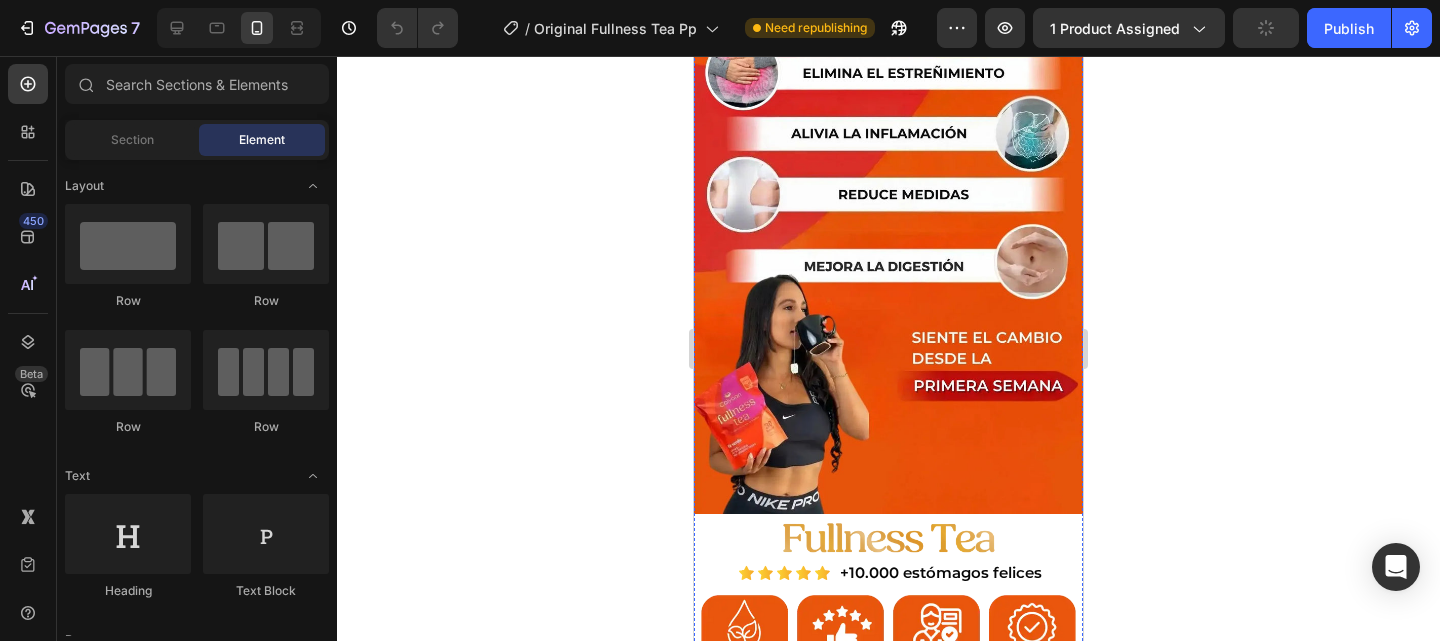 scroll, scrollTop: 0, scrollLeft: 0, axis: both 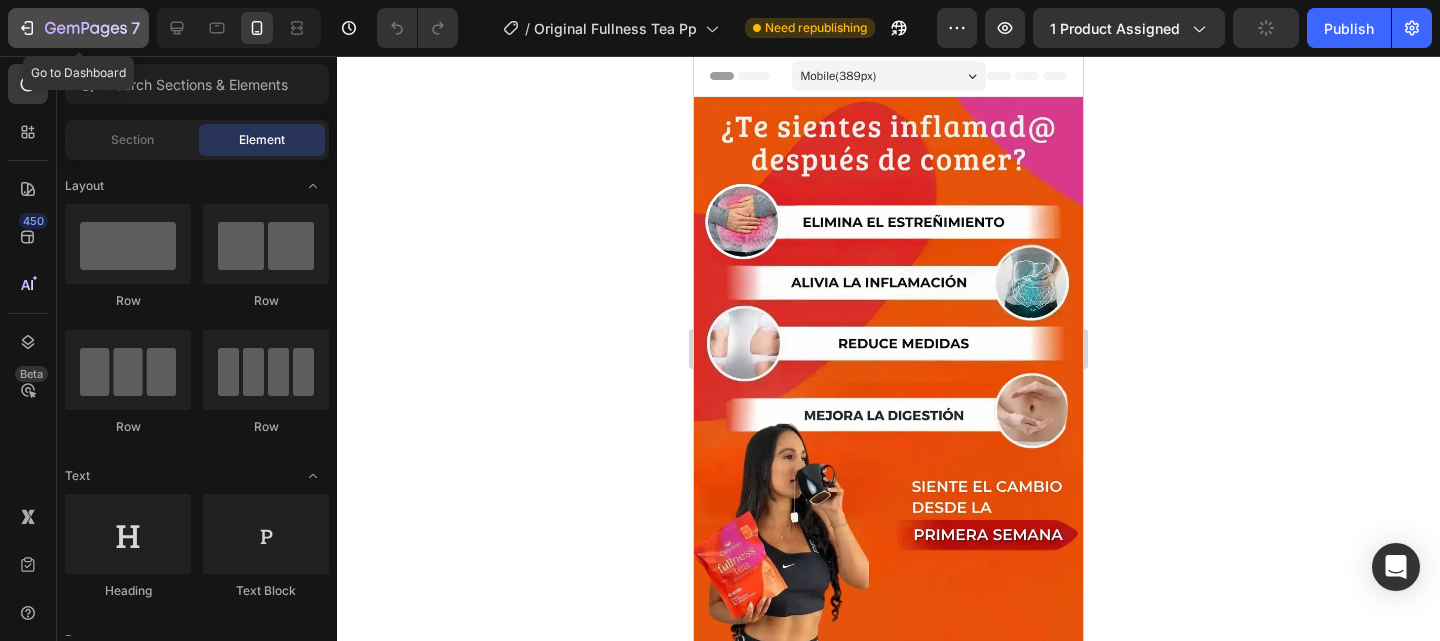 click 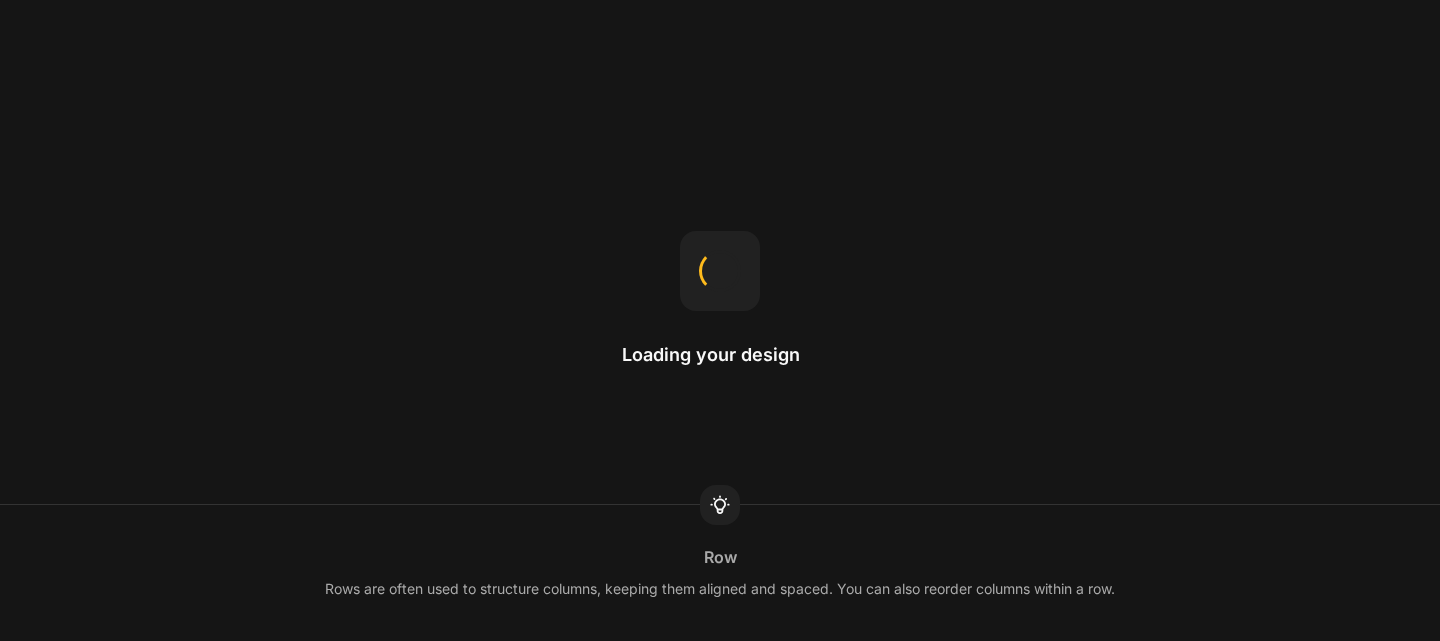 scroll, scrollTop: 0, scrollLeft: 0, axis: both 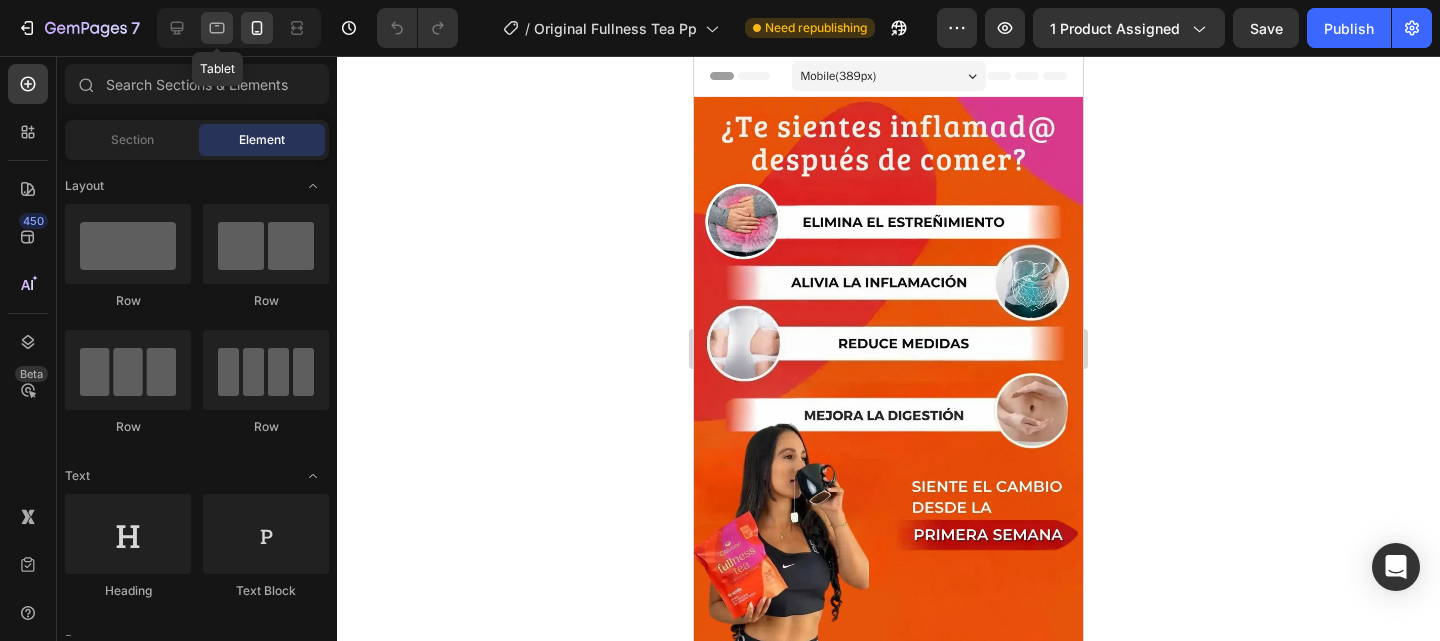 click 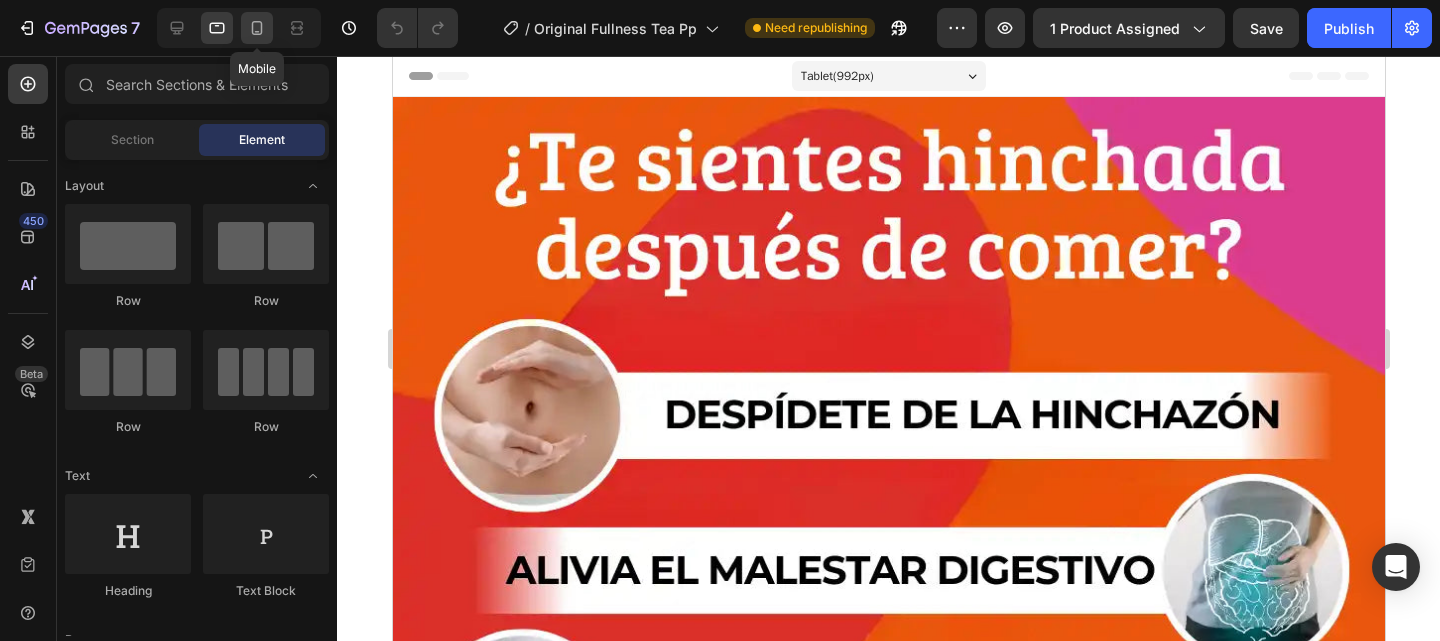 click 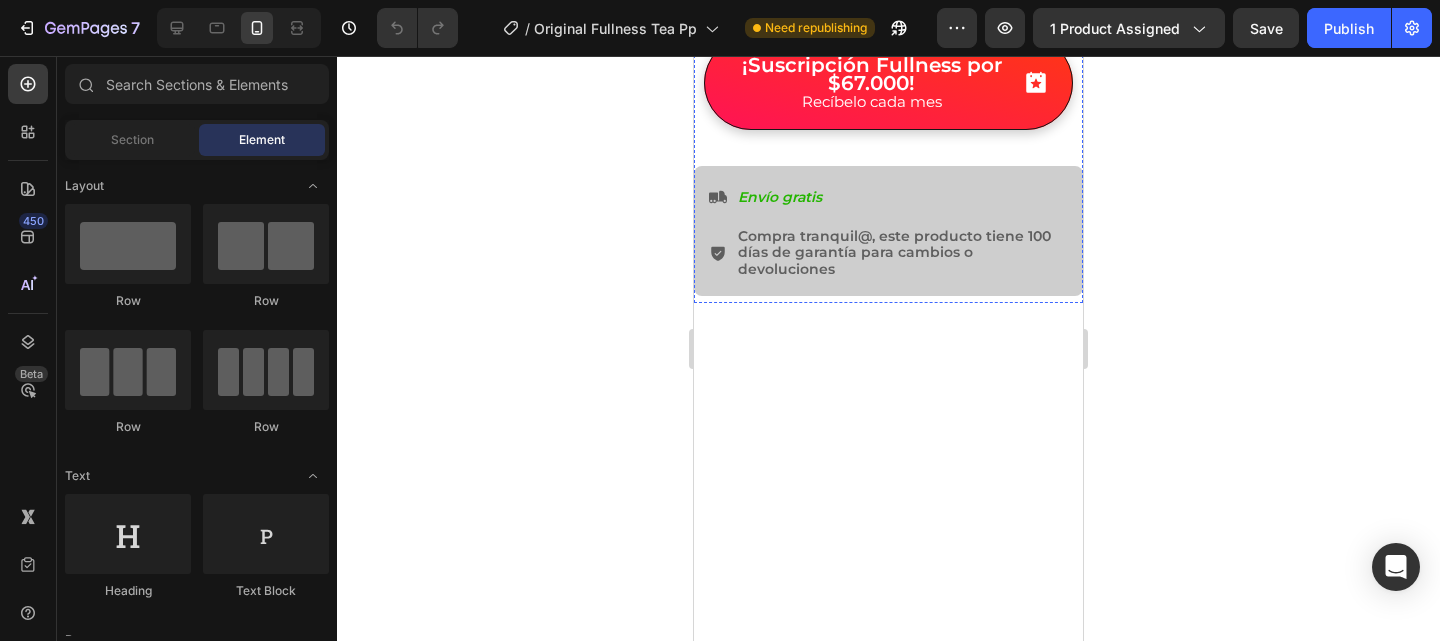 scroll, scrollTop: 1905, scrollLeft: 0, axis: vertical 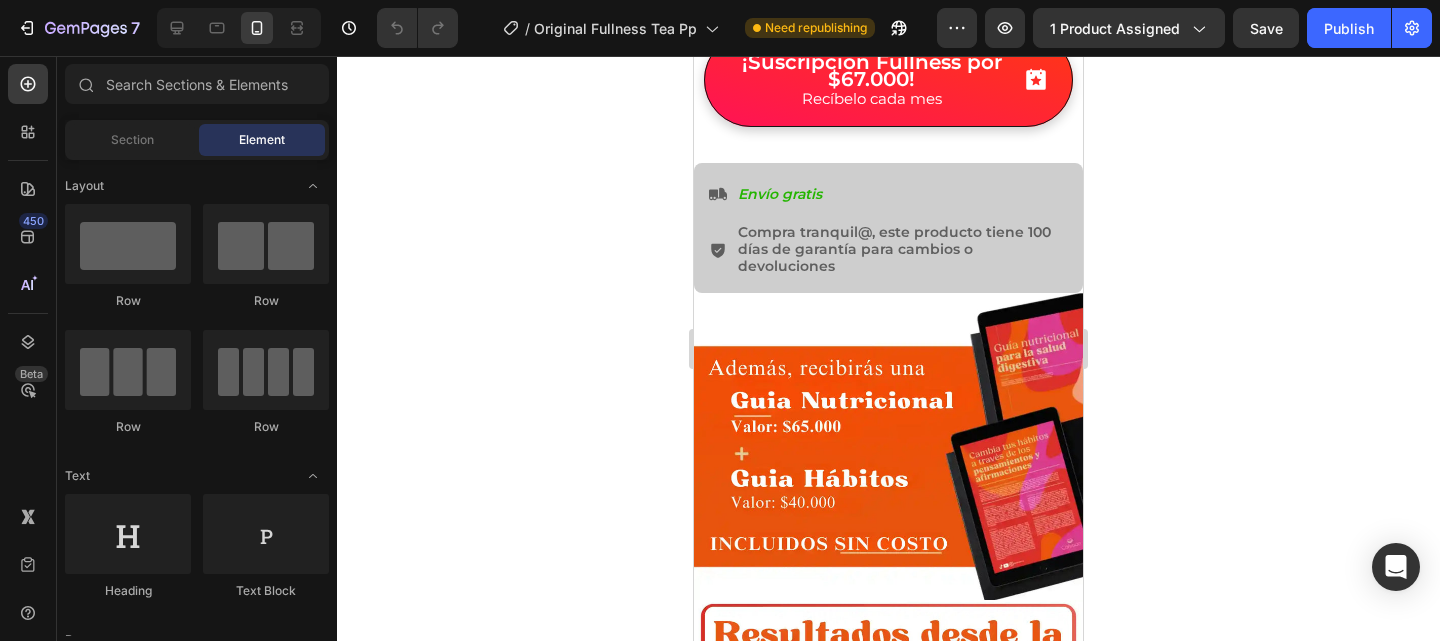 click on "(ANTES) VALOR TODO EL KIT:" at bounding box center [850, -115] 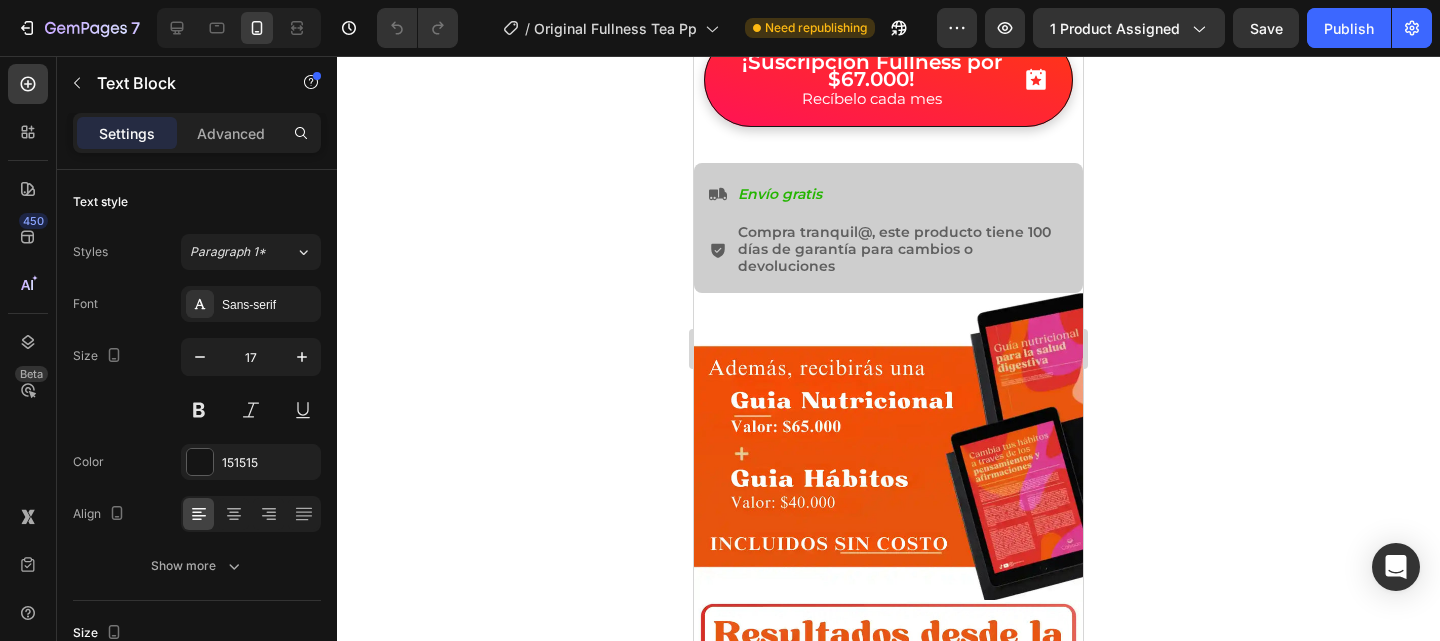 click on "(ANTES) VALOR TODO EL KIT:" at bounding box center [850, -115] 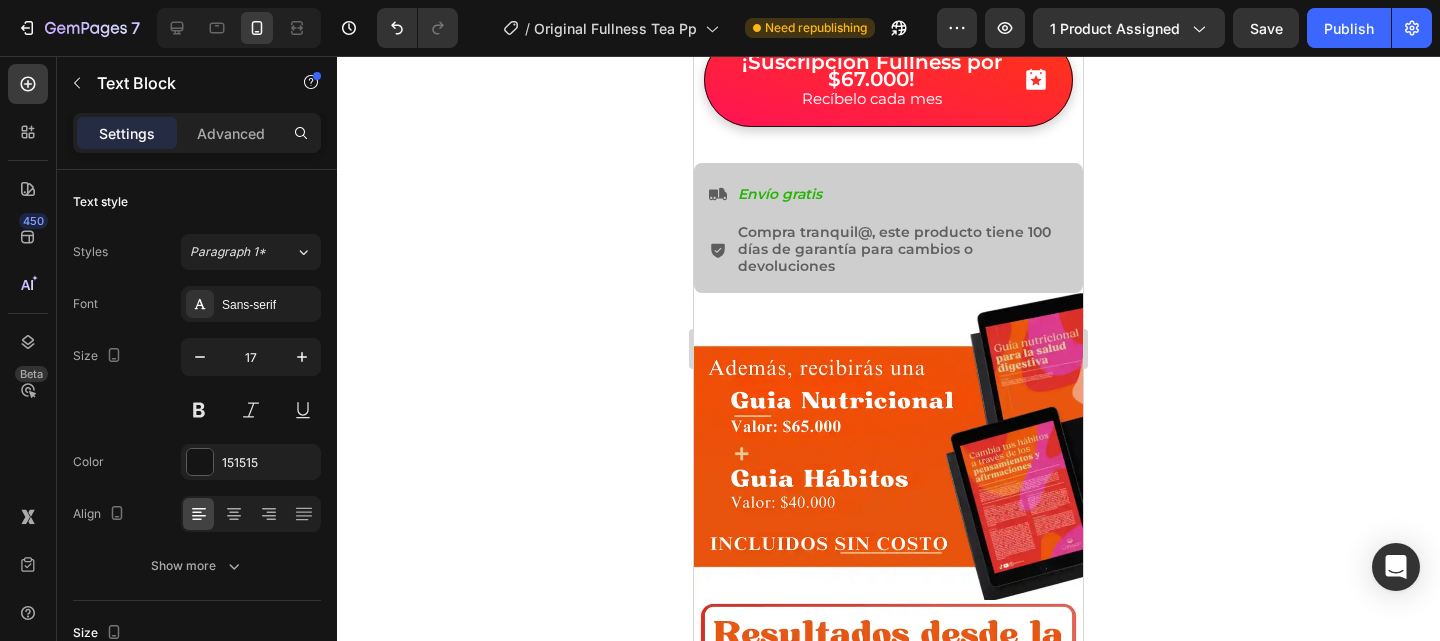 click 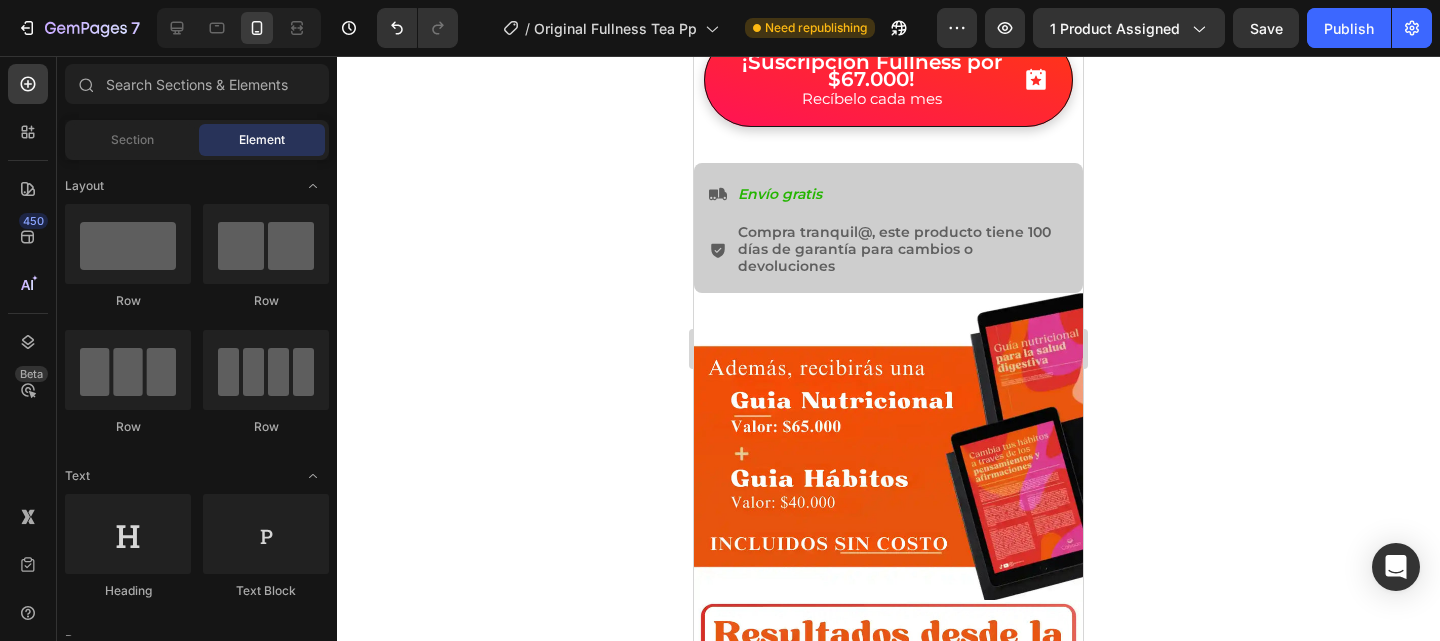 click on "(ANTES) VALOR TODO EL PACK:" at bounding box center [851, -115] 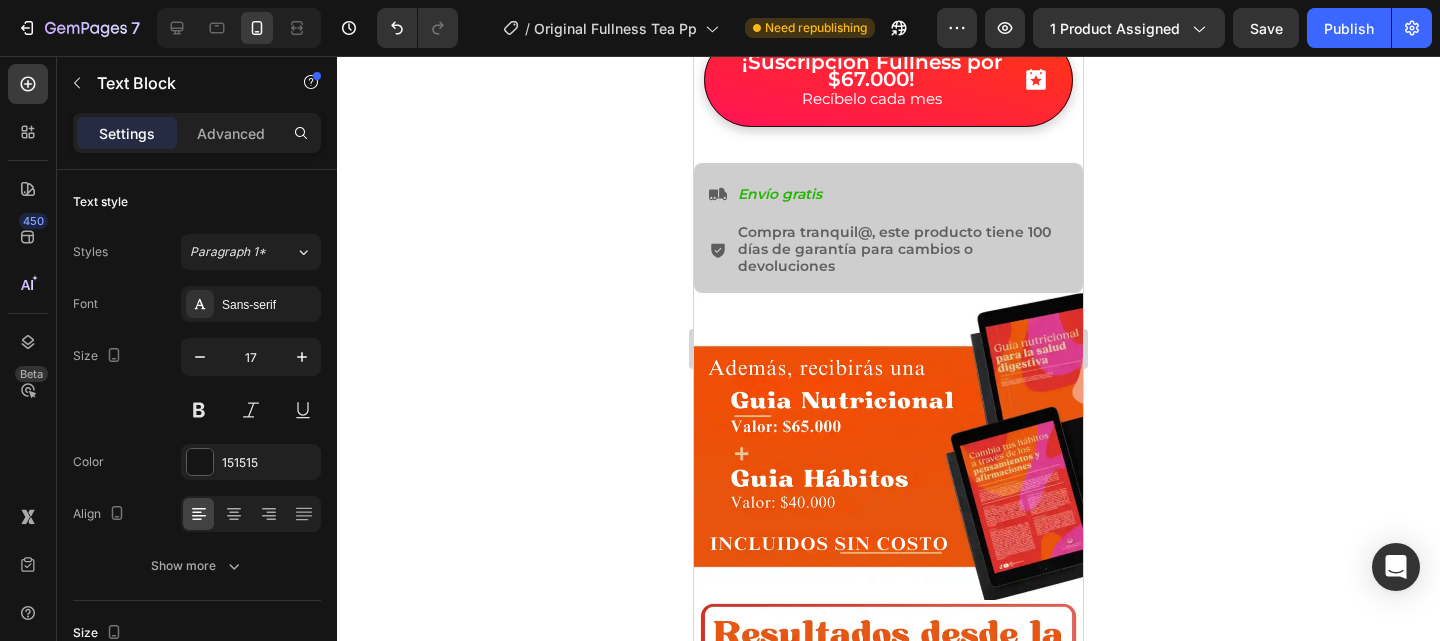 click on "(ANTES) VALOR TODO EL PACK:" at bounding box center (851, -115) 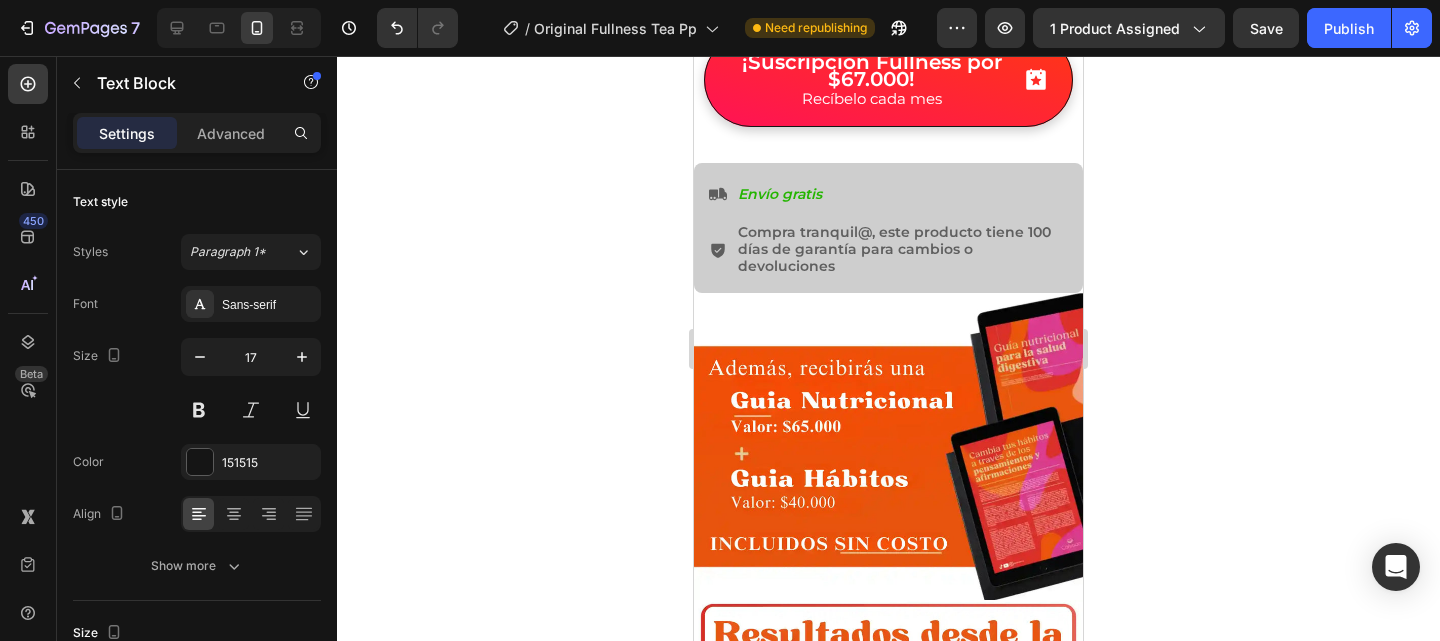 click 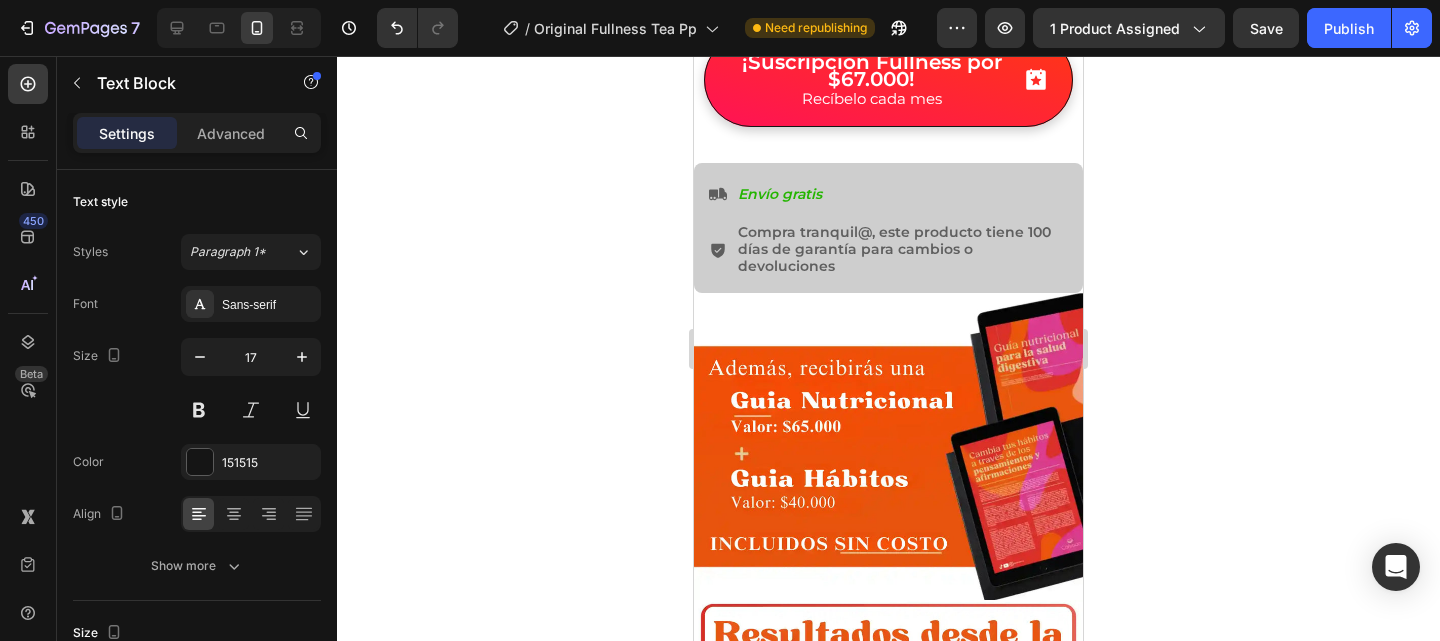 click on "(ANTES) VALOR TODO EL KIT:" at bounding box center (850, -115) 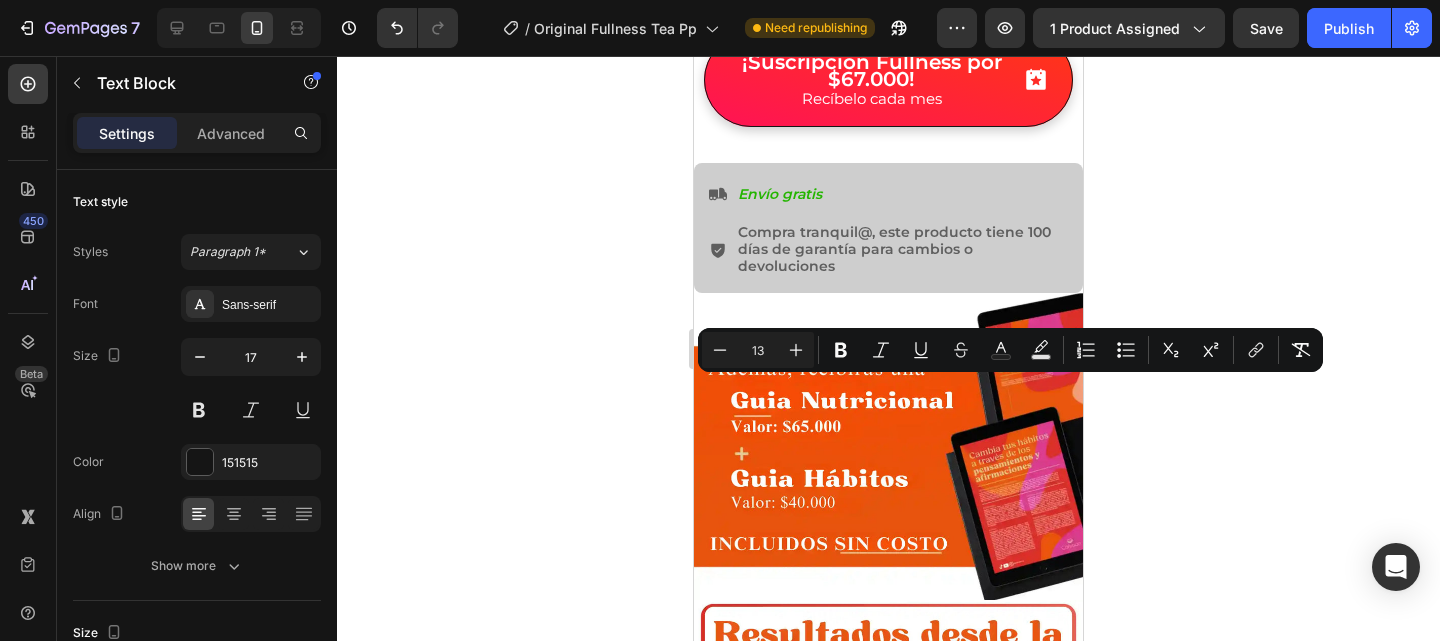 click on "(ANTES) VALOR TODO EL KIT:" at bounding box center (850, -115) 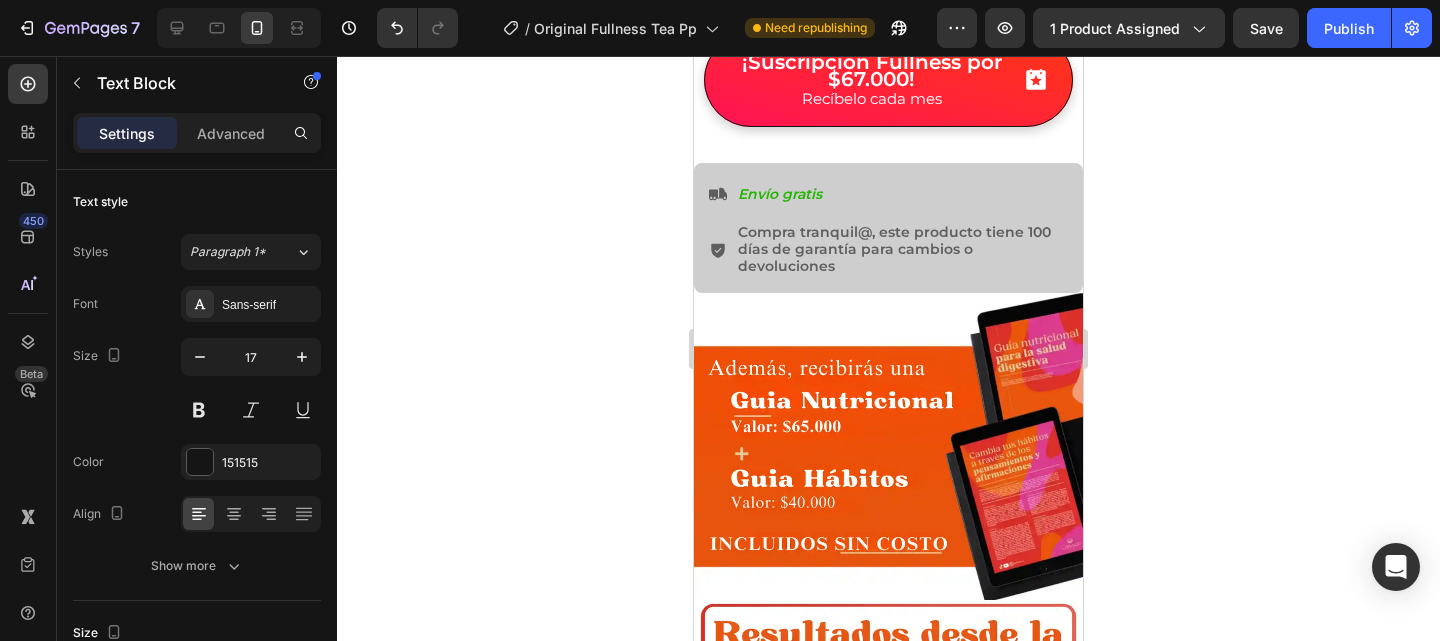 click 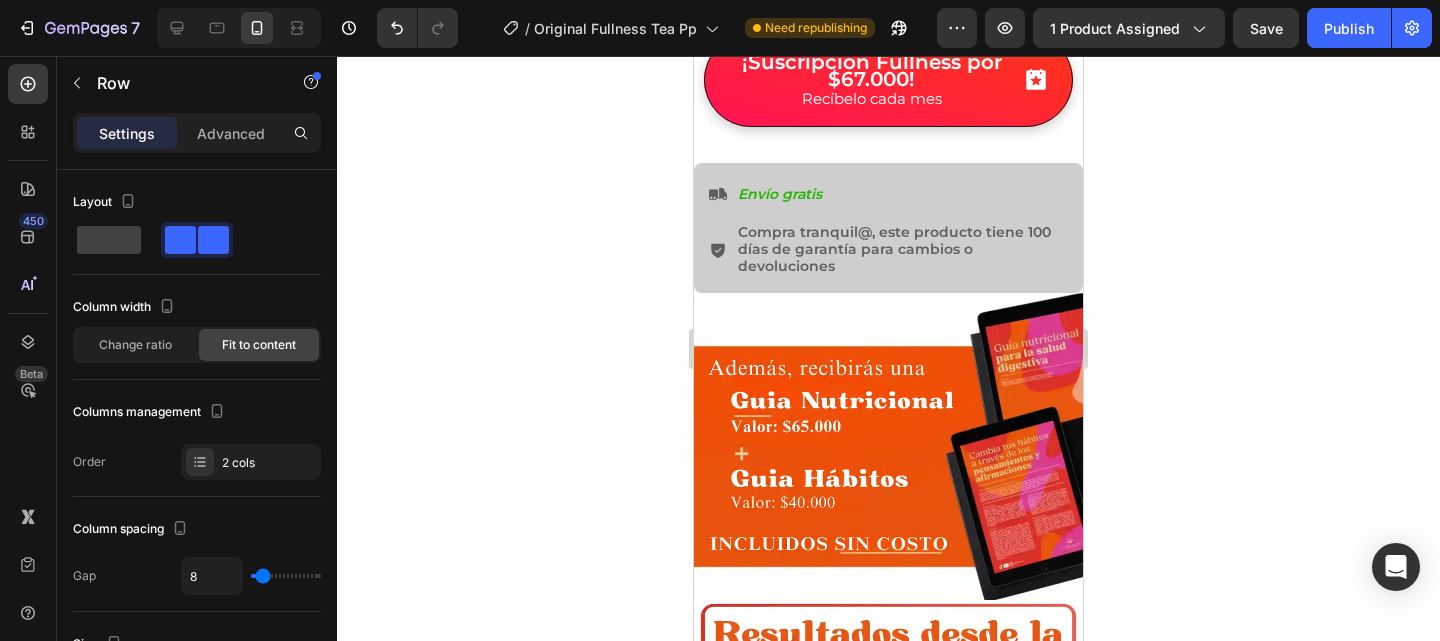 click on "(ANTES) VALOR TODO EL KIT FULLNESS: Text Block $[PRICE] Text Block Row" at bounding box center [889, -123] 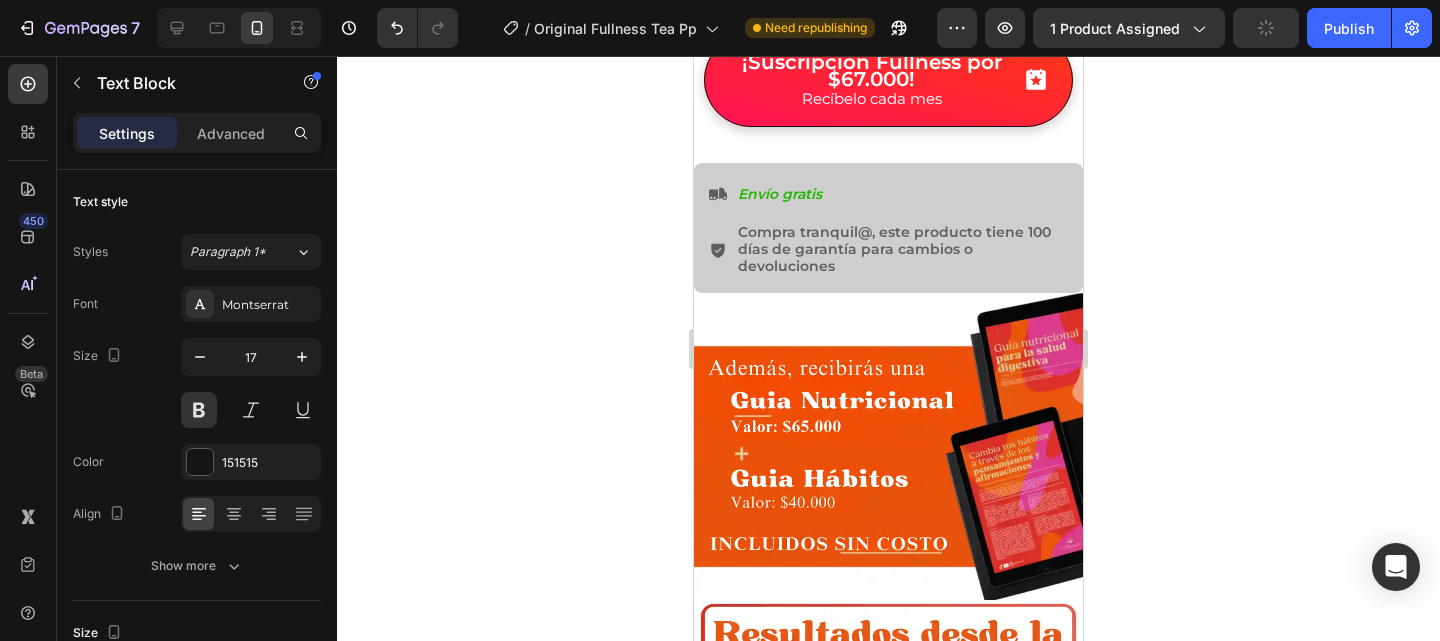 click on "(ANTES) VALOR TODO EL KIT FULLNESS: Text Block $[PRICE] Text Block Row 0" at bounding box center (889, -123) 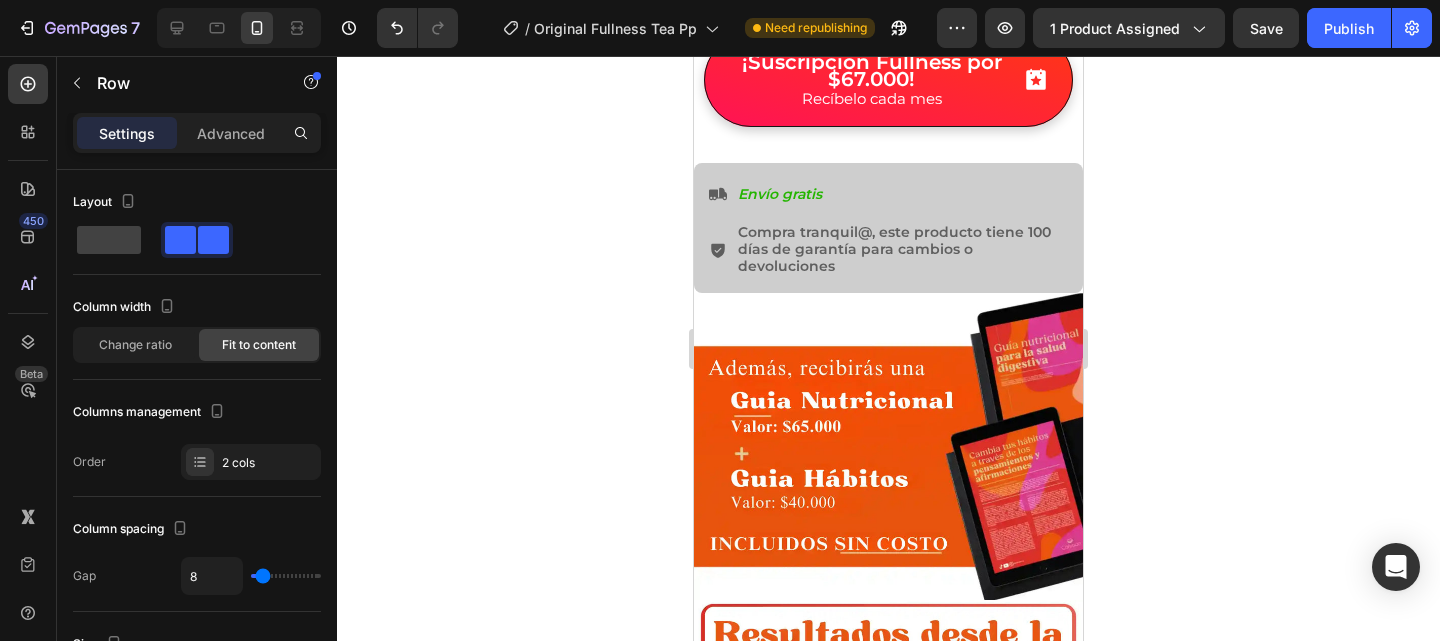 click 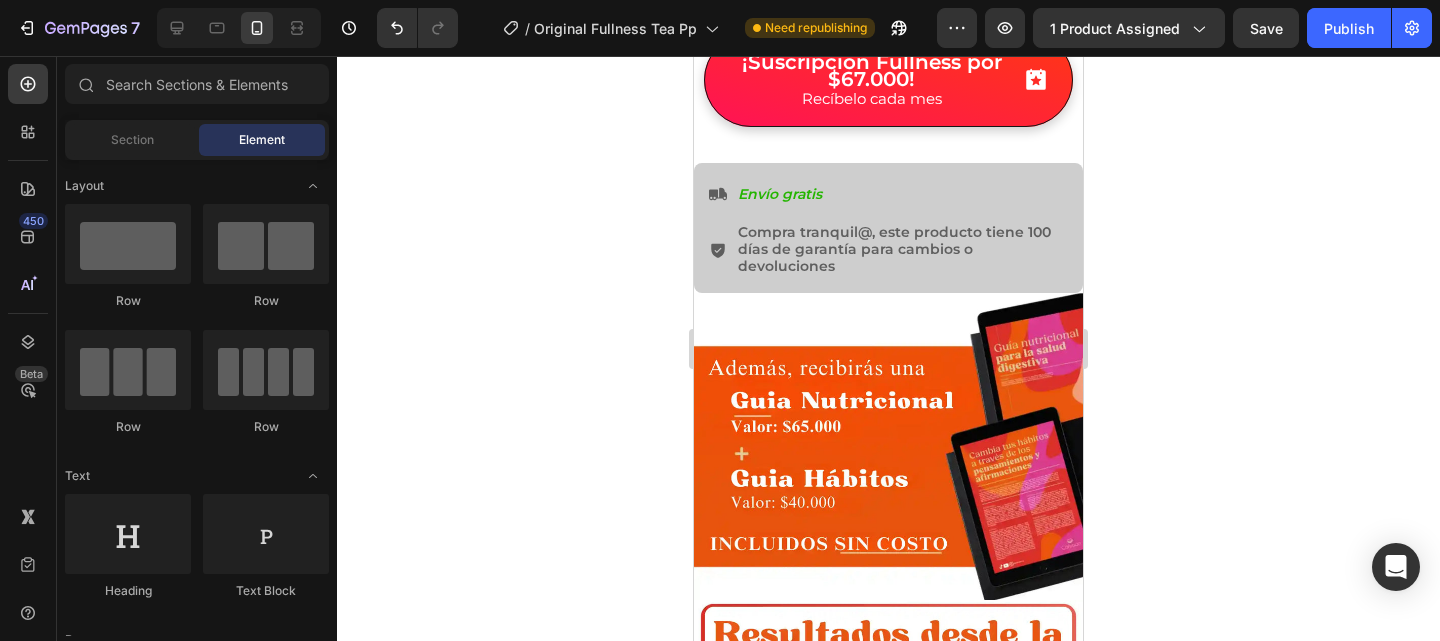 click on "$340.000" at bounding box center [1026, -114] 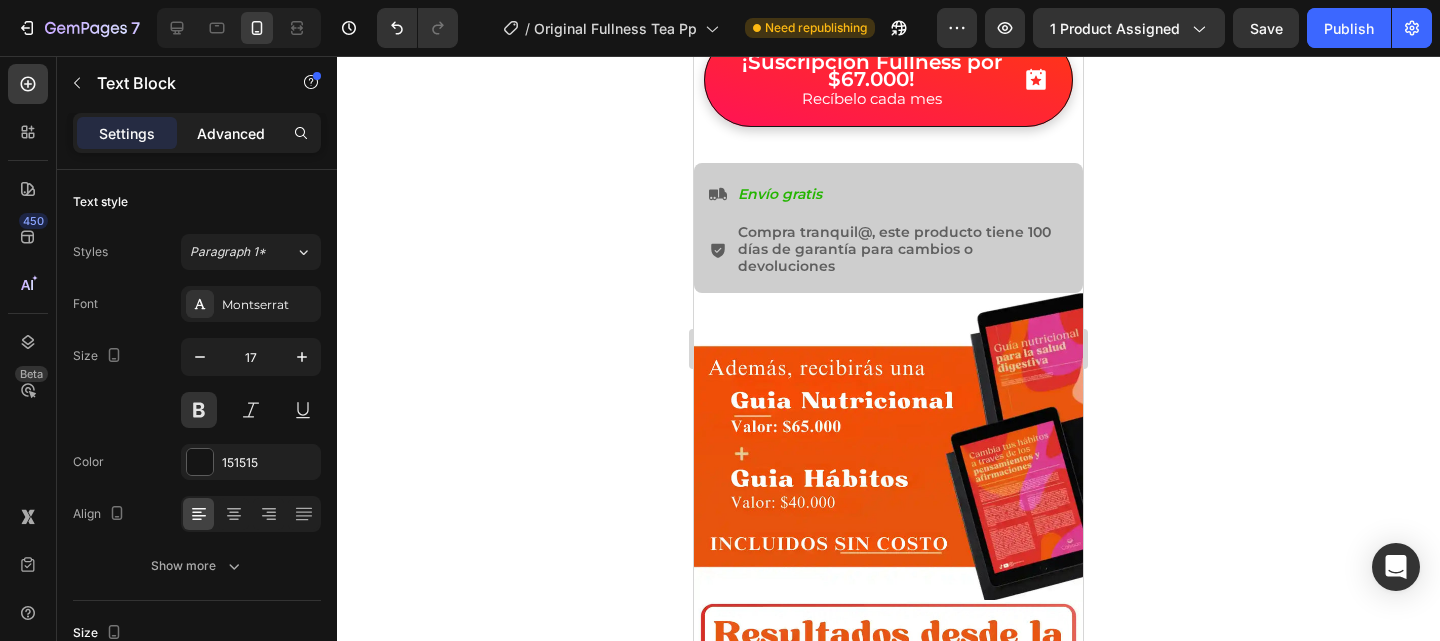 click on "Advanced" at bounding box center [231, 133] 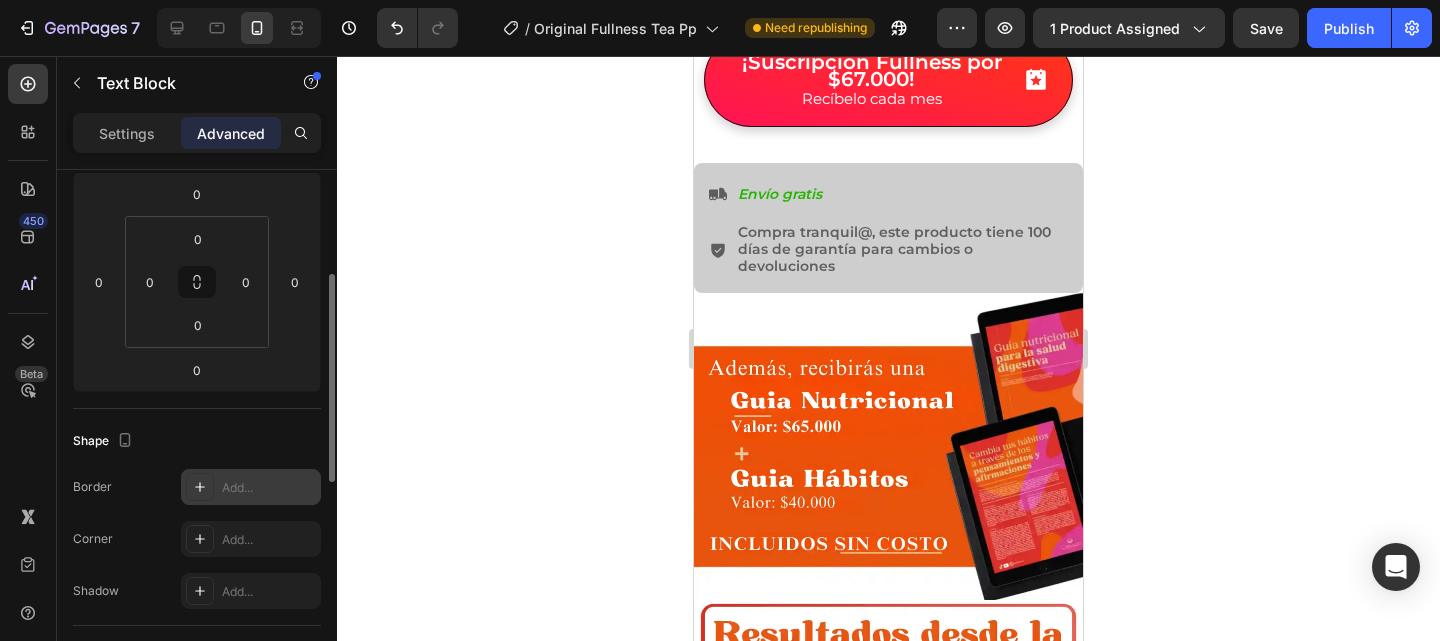 scroll, scrollTop: 0, scrollLeft: 0, axis: both 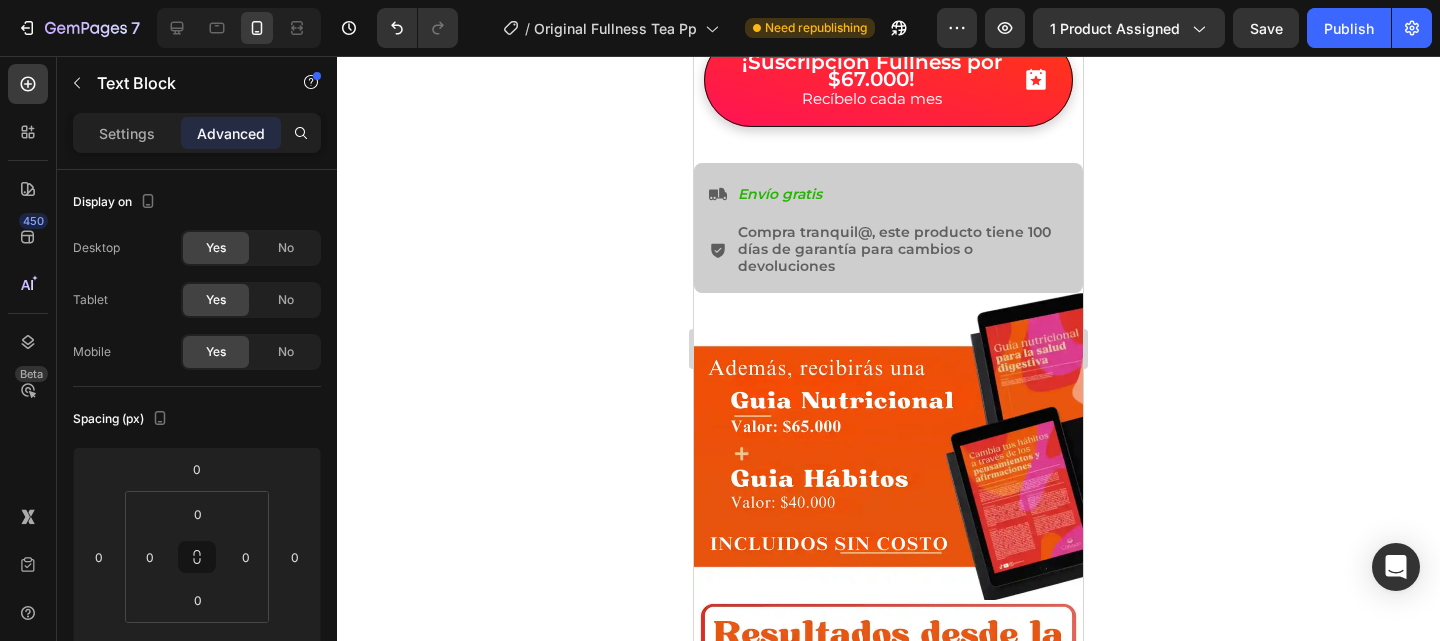 click on "$340.000" at bounding box center [1026, -114] 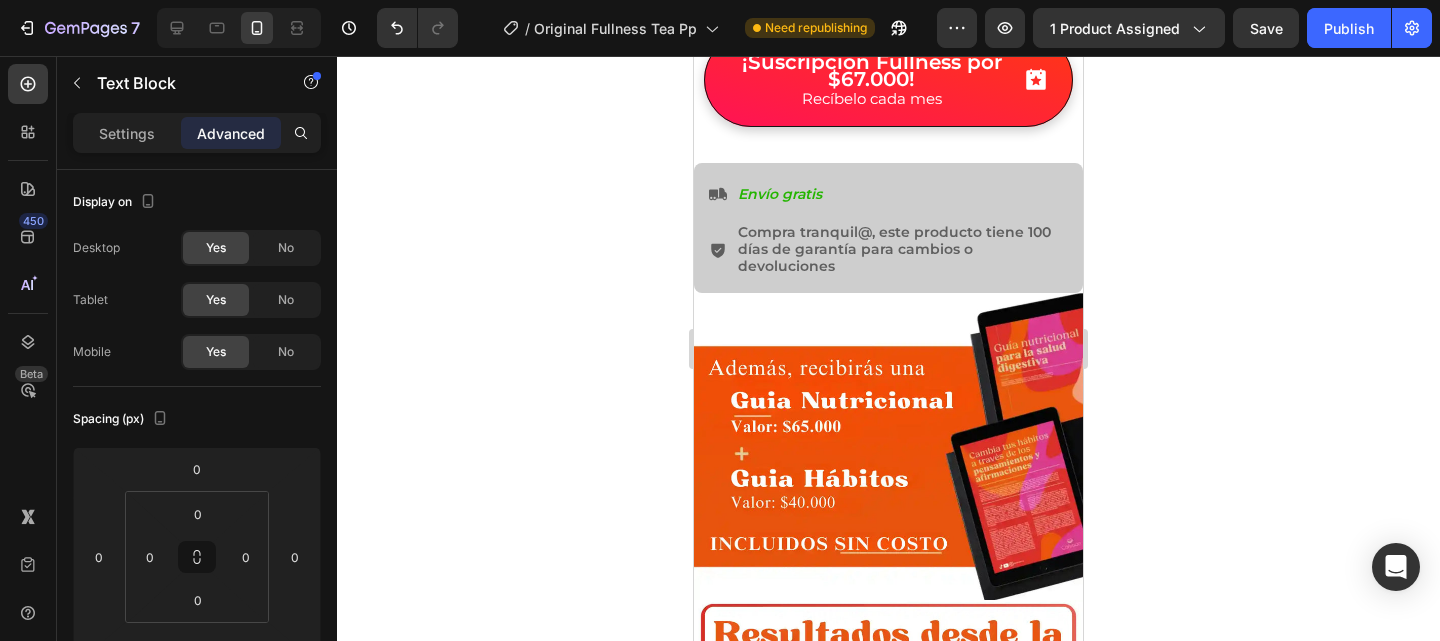 click on "$340.000" at bounding box center [1026, -115] 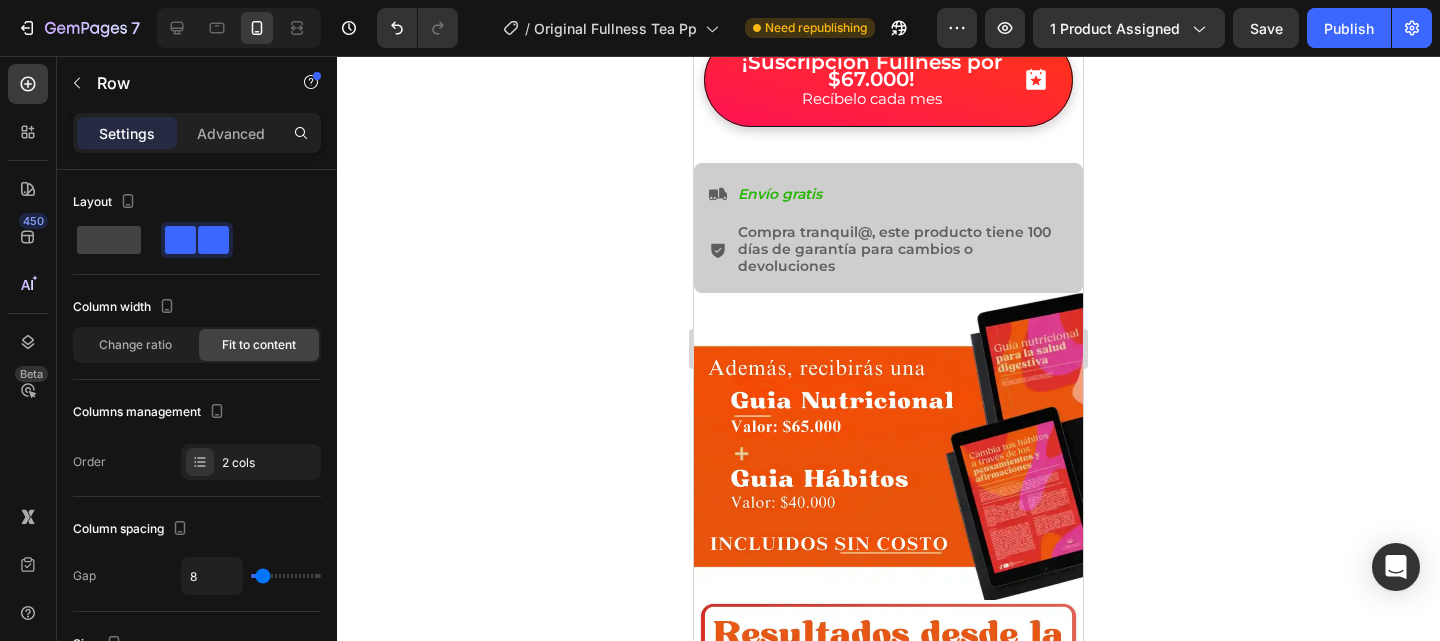 click on "(ANTES) VALOR TODO EL KIT FULLNESS: Text Block 0 $[PRICE] Text Block Row" at bounding box center (889, -123) 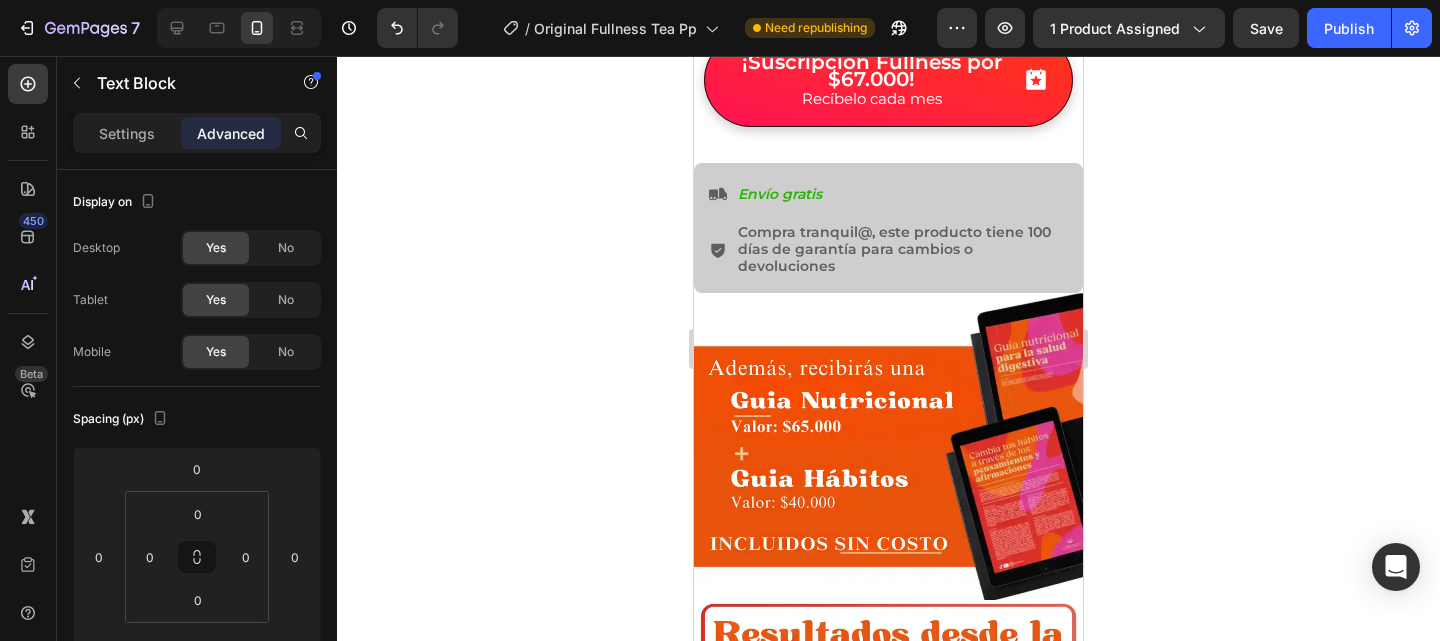 drag, startPoint x: 1009, startPoint y: 385, endPoint x: 976, endPoint y: 390, distance: 33.37664 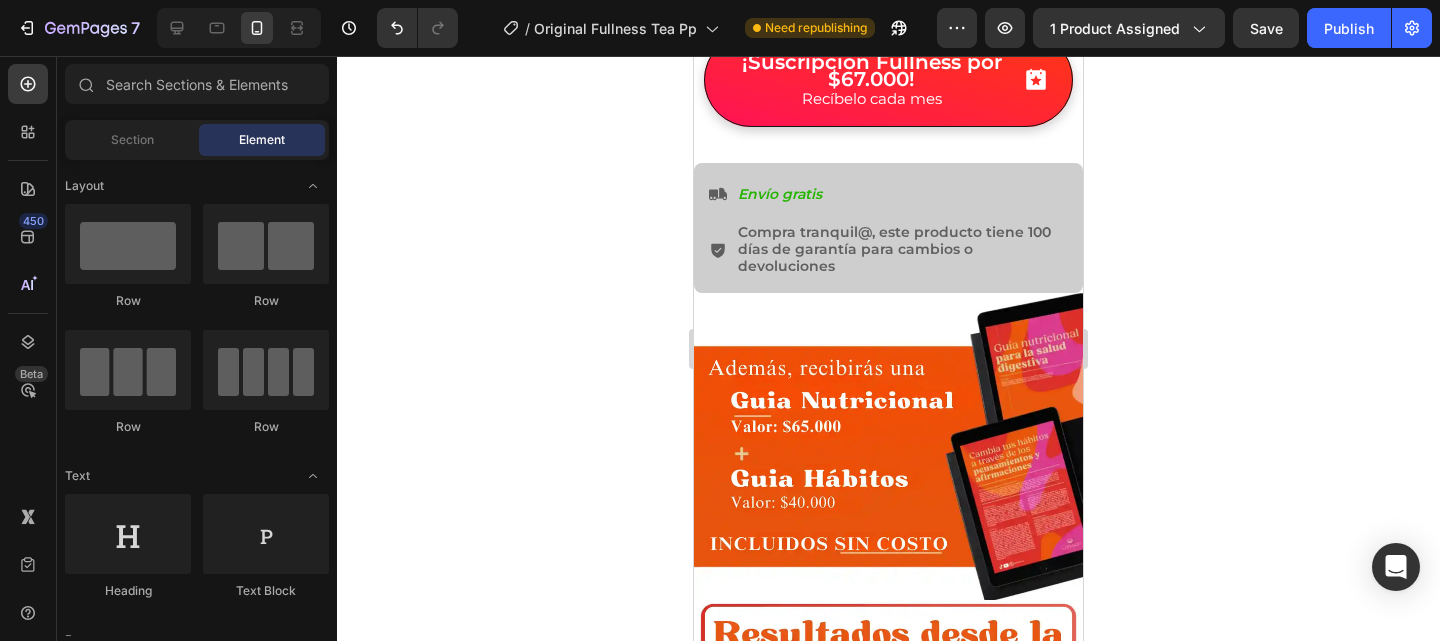 click on "$340.000" at bounding box center [1026, -114] 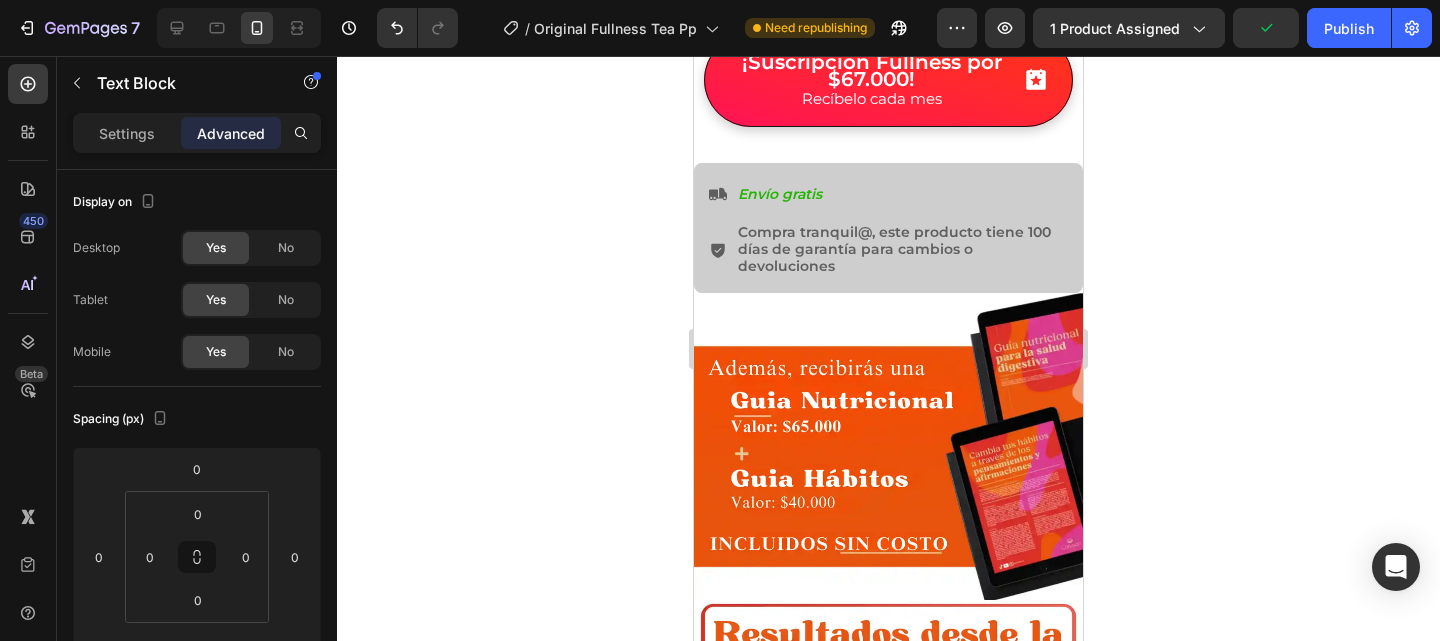 click 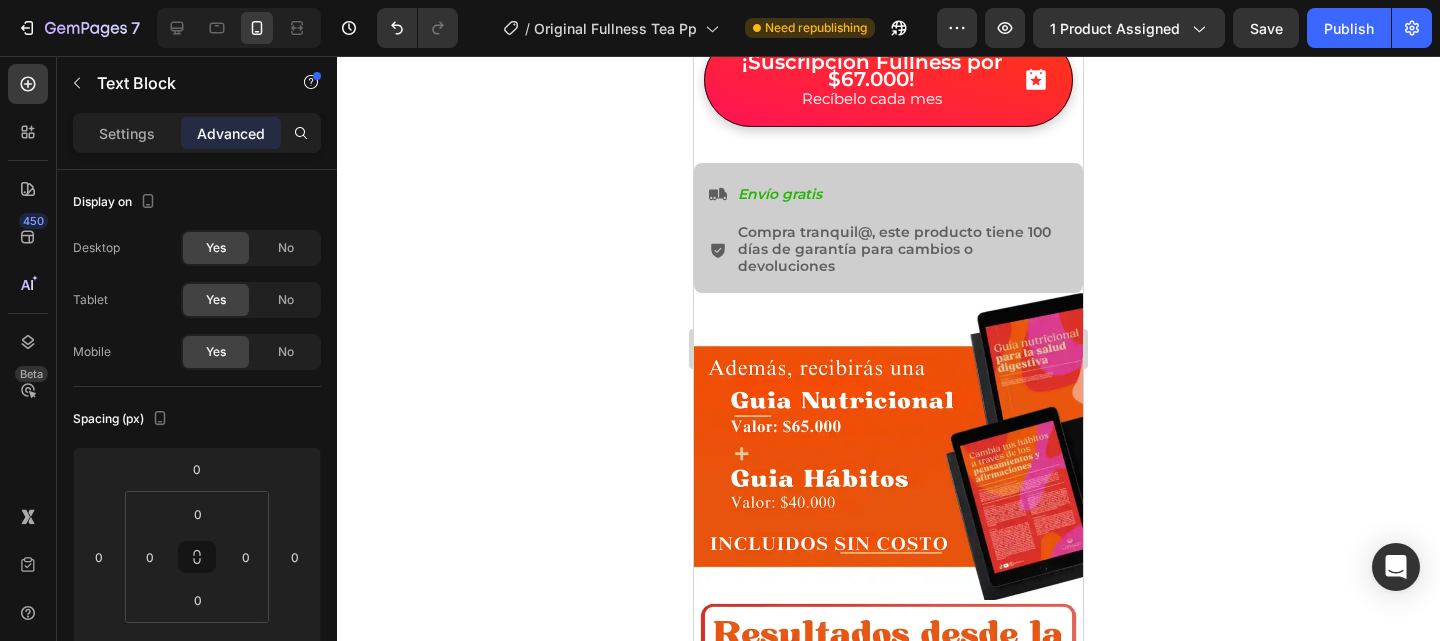 click on "(ANTES) VALOR TODO EL KIT FULLNESS:" at bounding box center (850, -115) 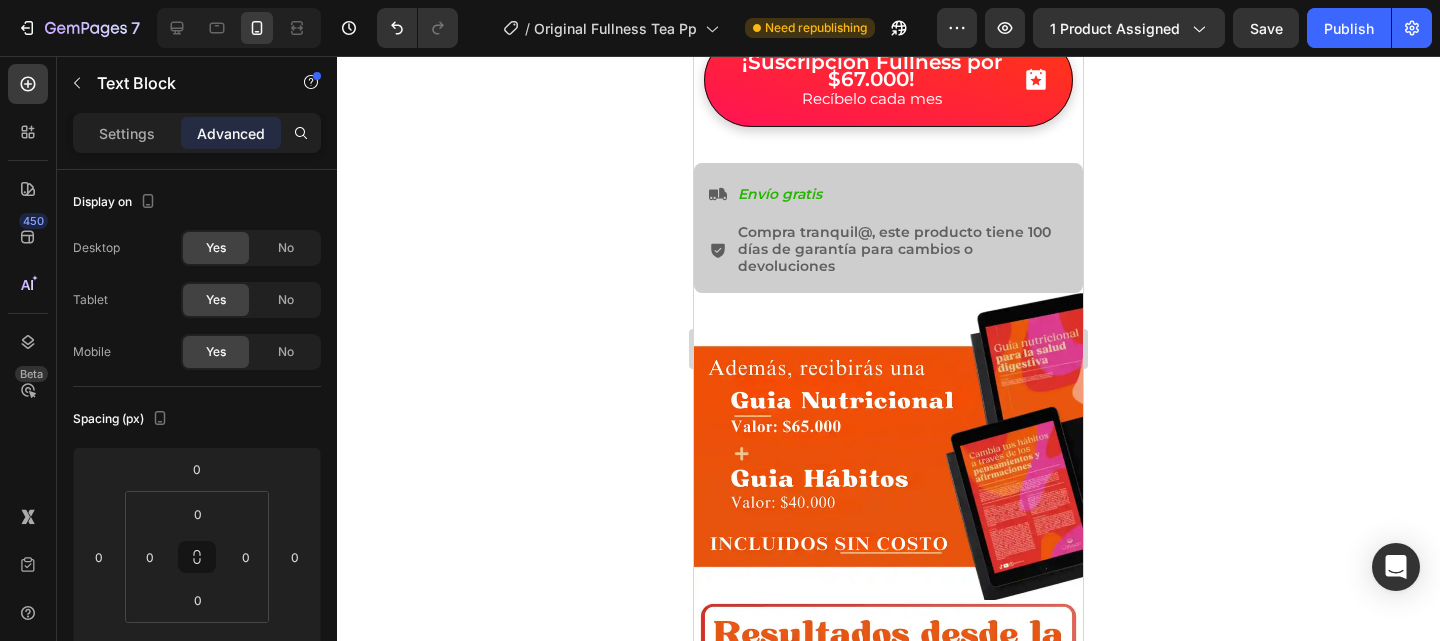 click on "(ANTES) VALOR TODO EL KIT FULLNESS:" at bounding box center (850, -115) 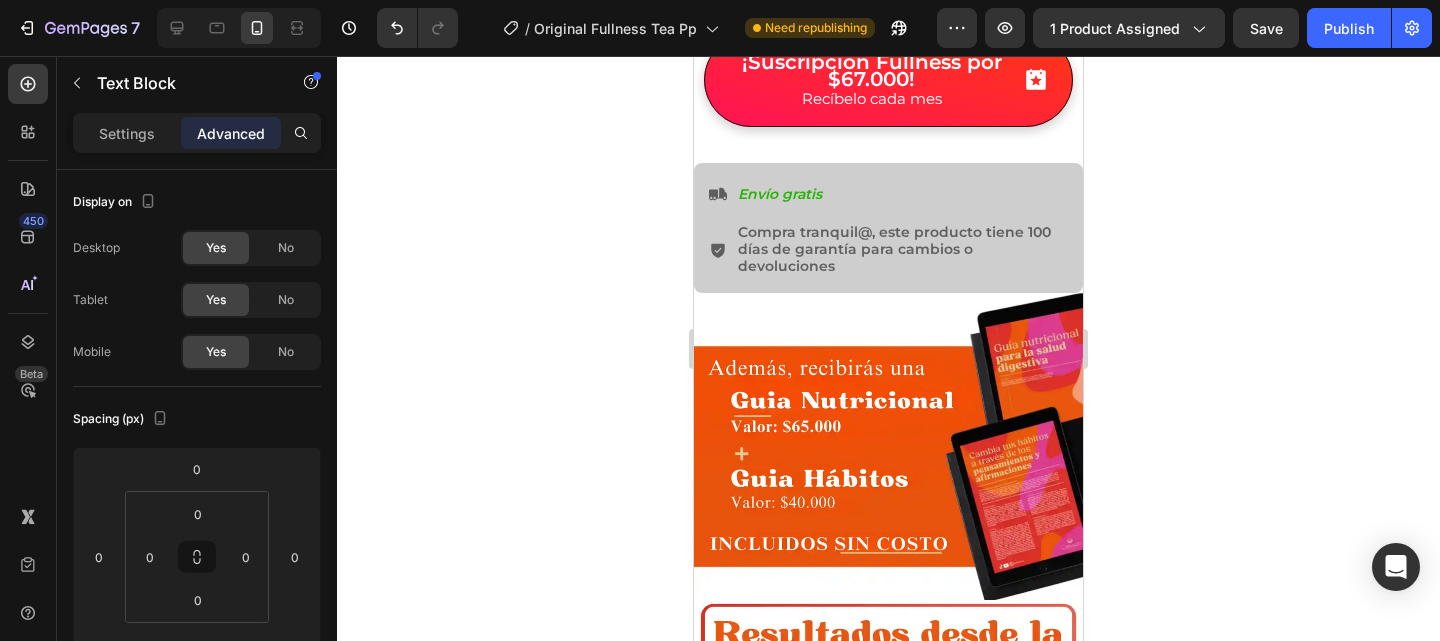 click on "(ANTES) VALOR TODO EL KIT FULLNESS:" at bounding box center [850, -115] 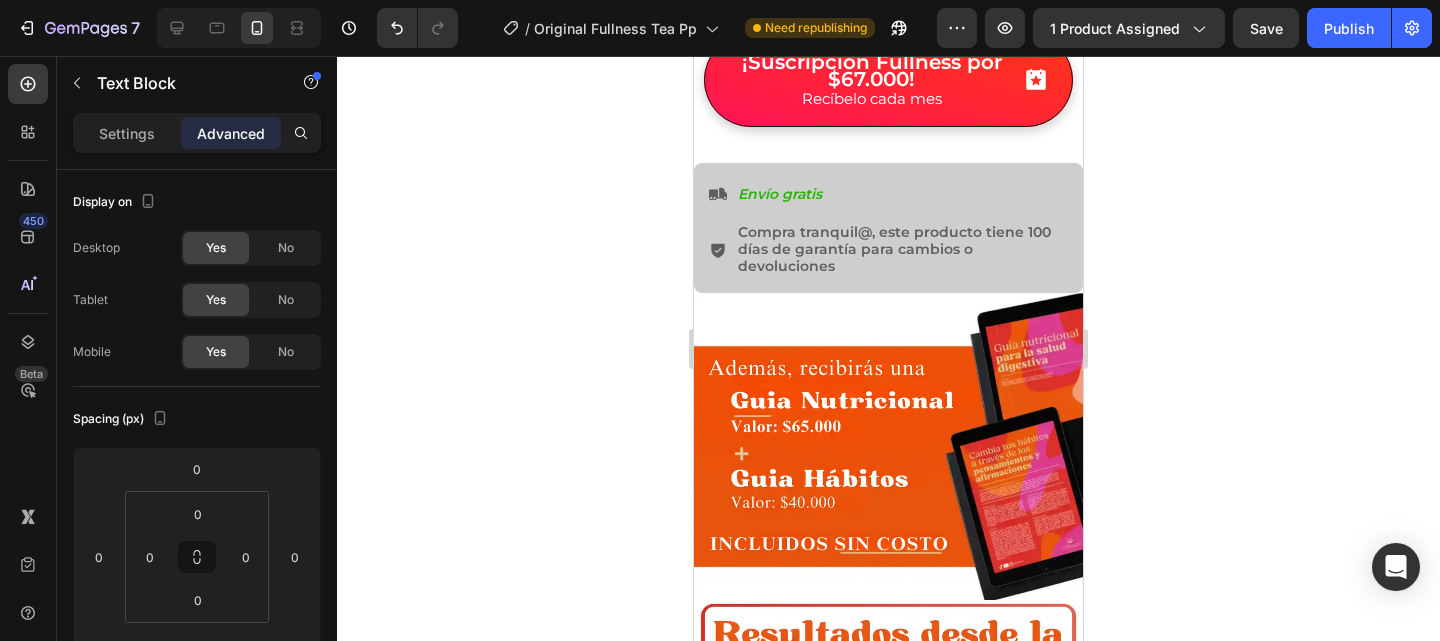 click 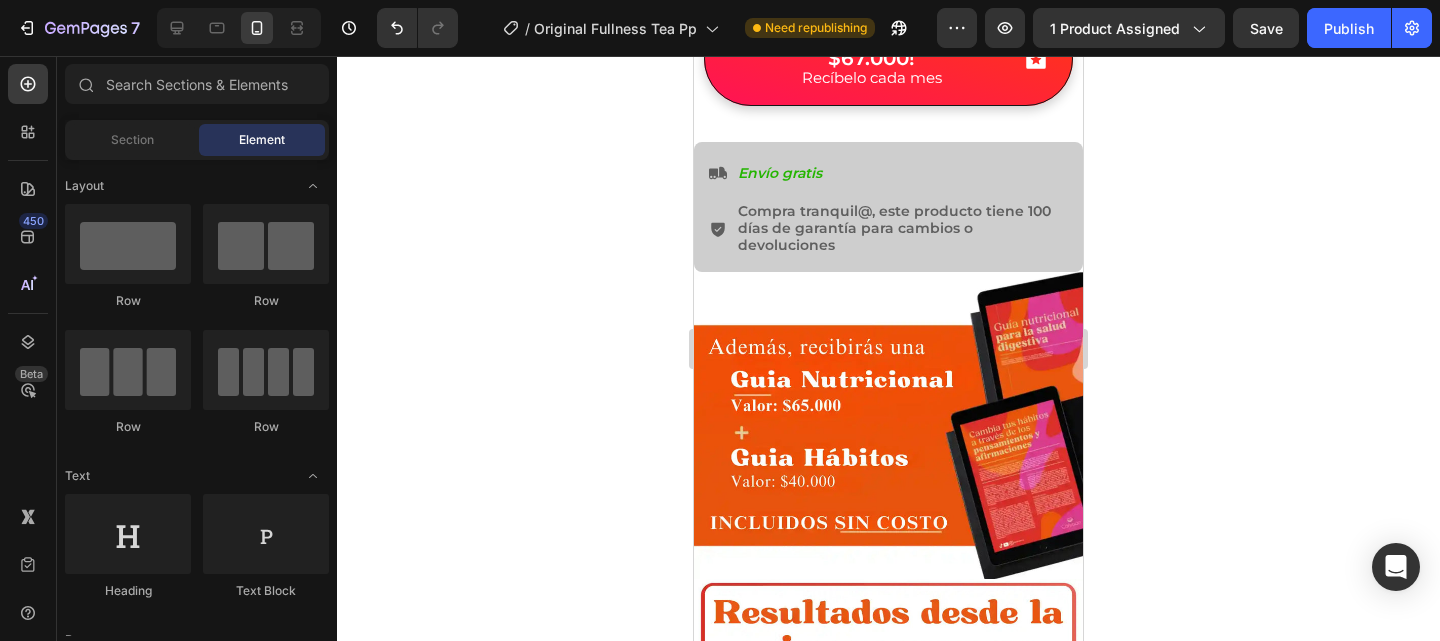 scroll, scrollTop: 1927, scrollLeft: 0, axis: vertical 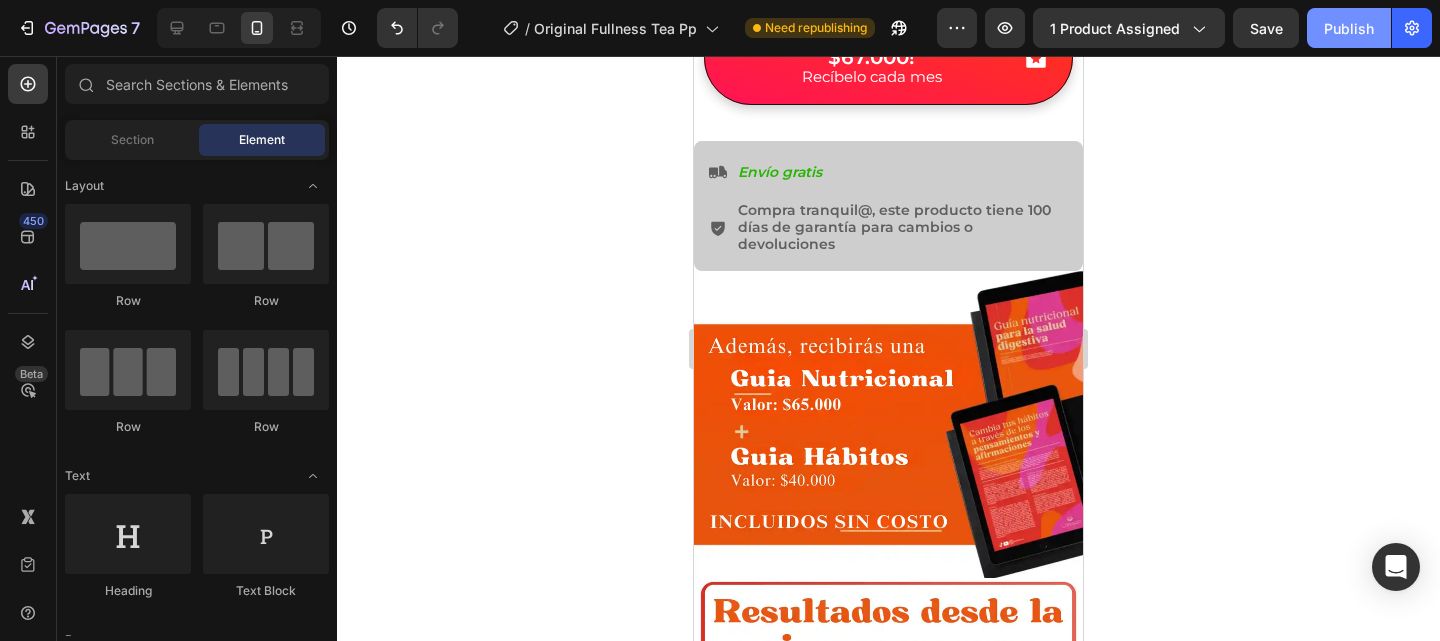 click on "Publish" 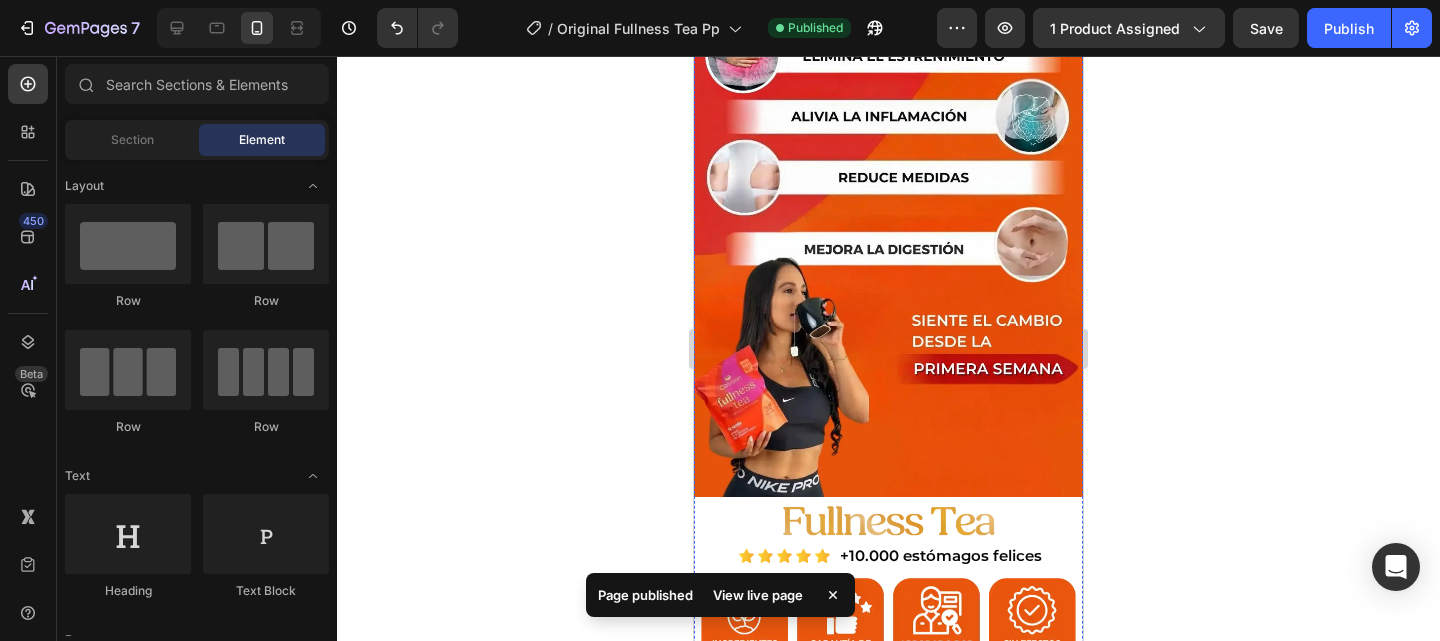 scroll, scrollTop: 0, scrollLeft: 0, axis: both 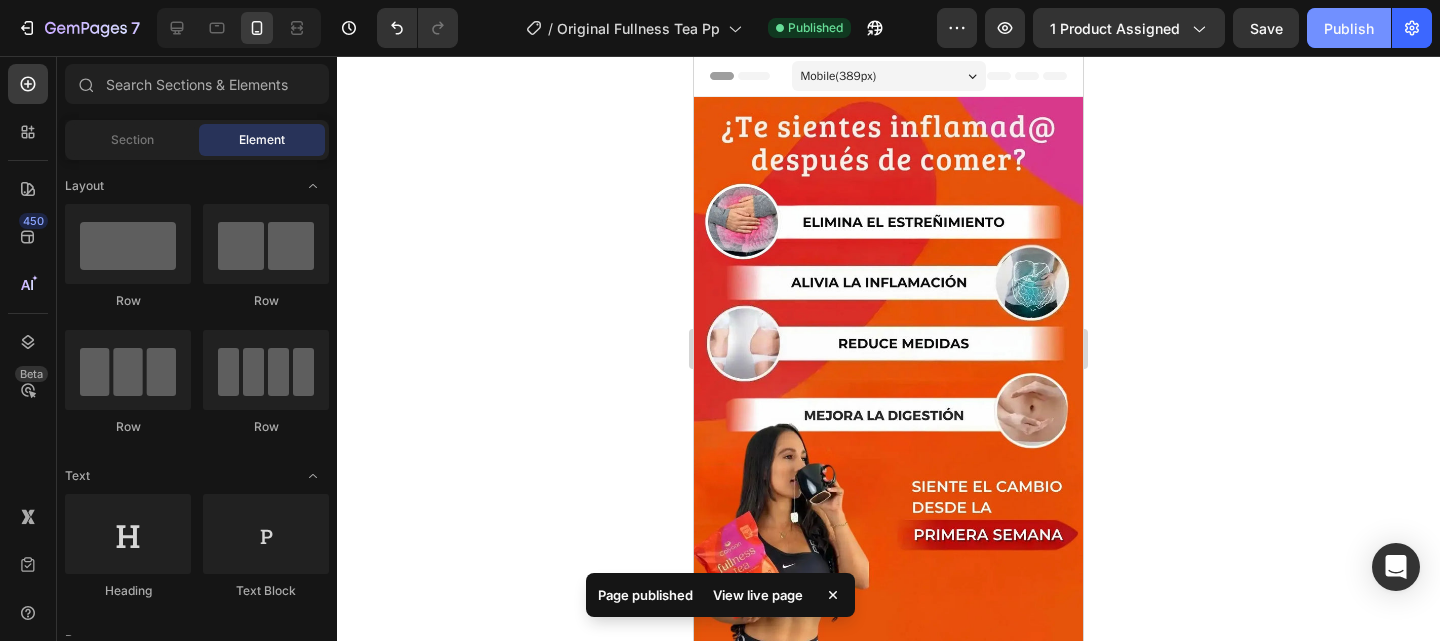 click on "Publish" at bounding box center [1349, 28] 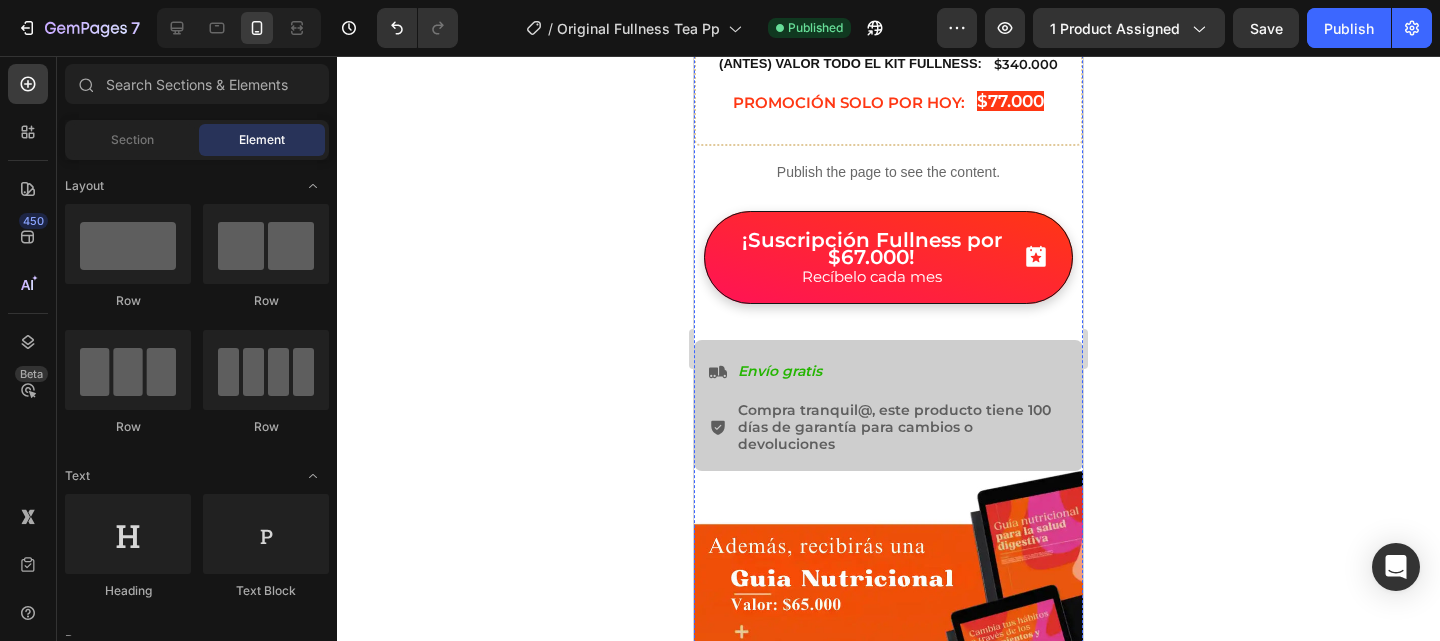 scroll, scrollTop: 1959, scrollLeft: 0, axis: vertical 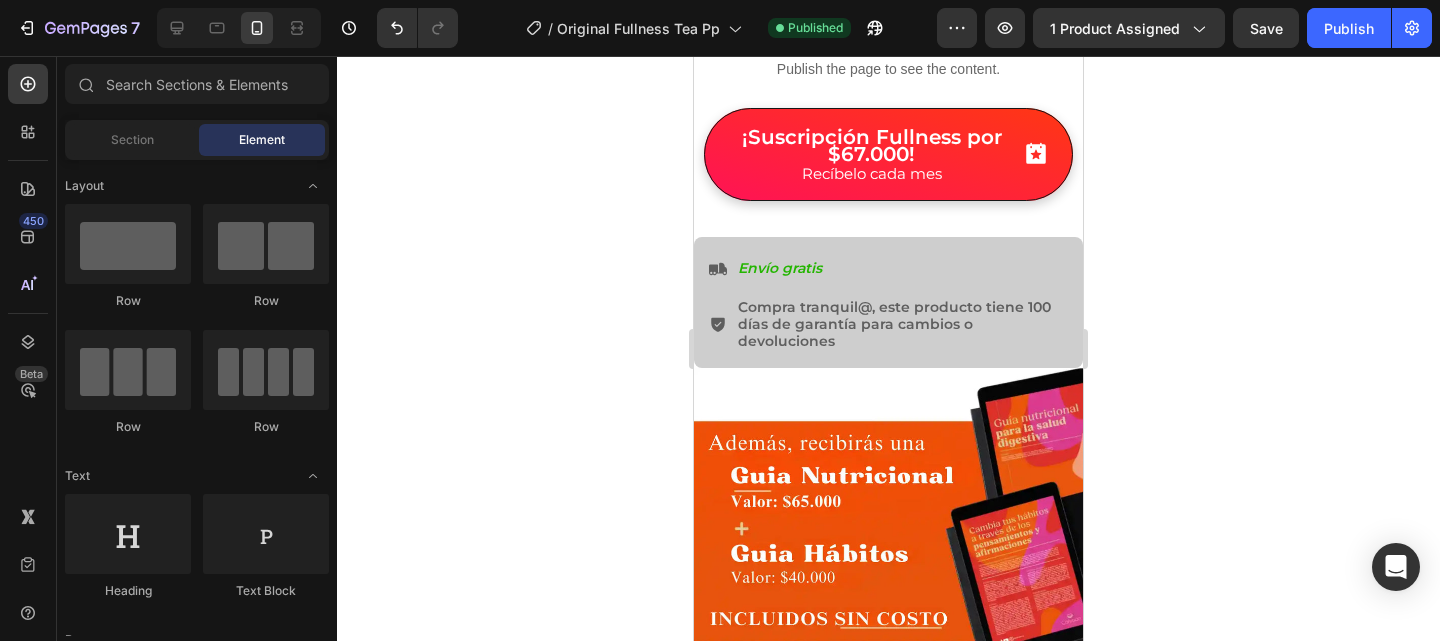 click on "PROMOCIÓN SOLO POR HOY:" at bounding box center [849, -1] 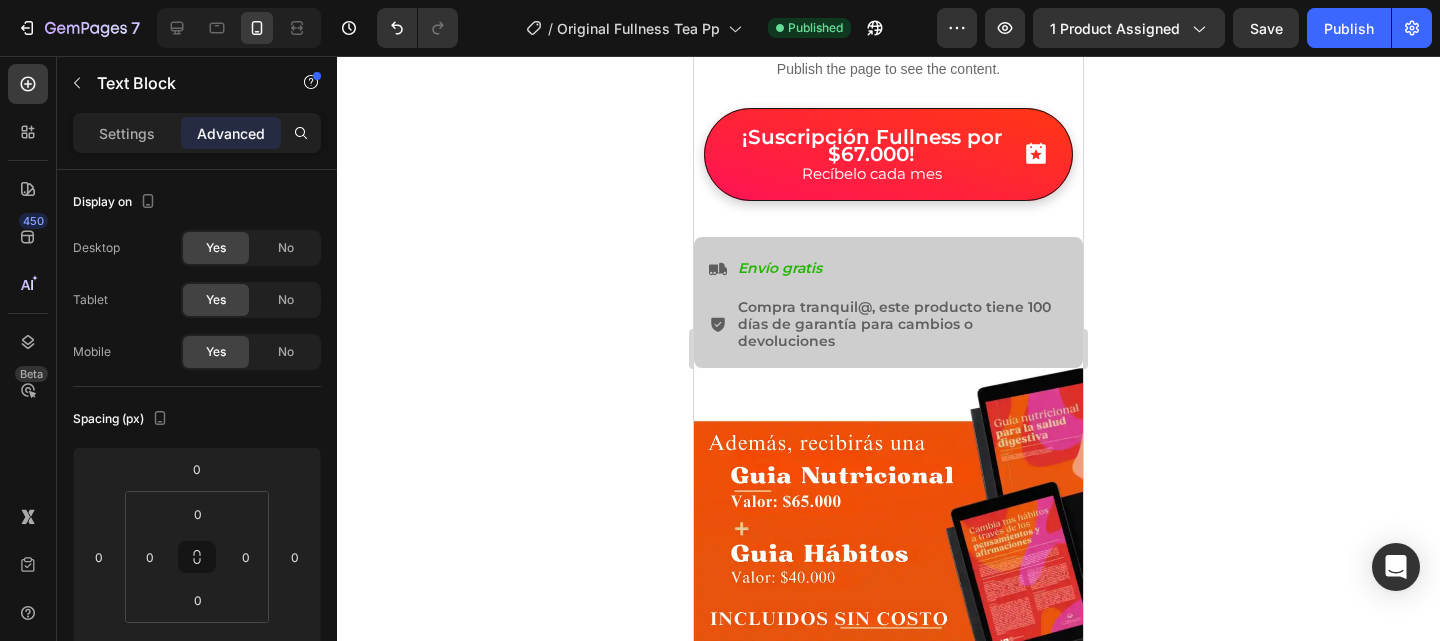 click on "PROMOCIÓN SOLO POR HOY:" at bounding box center [849, -1] 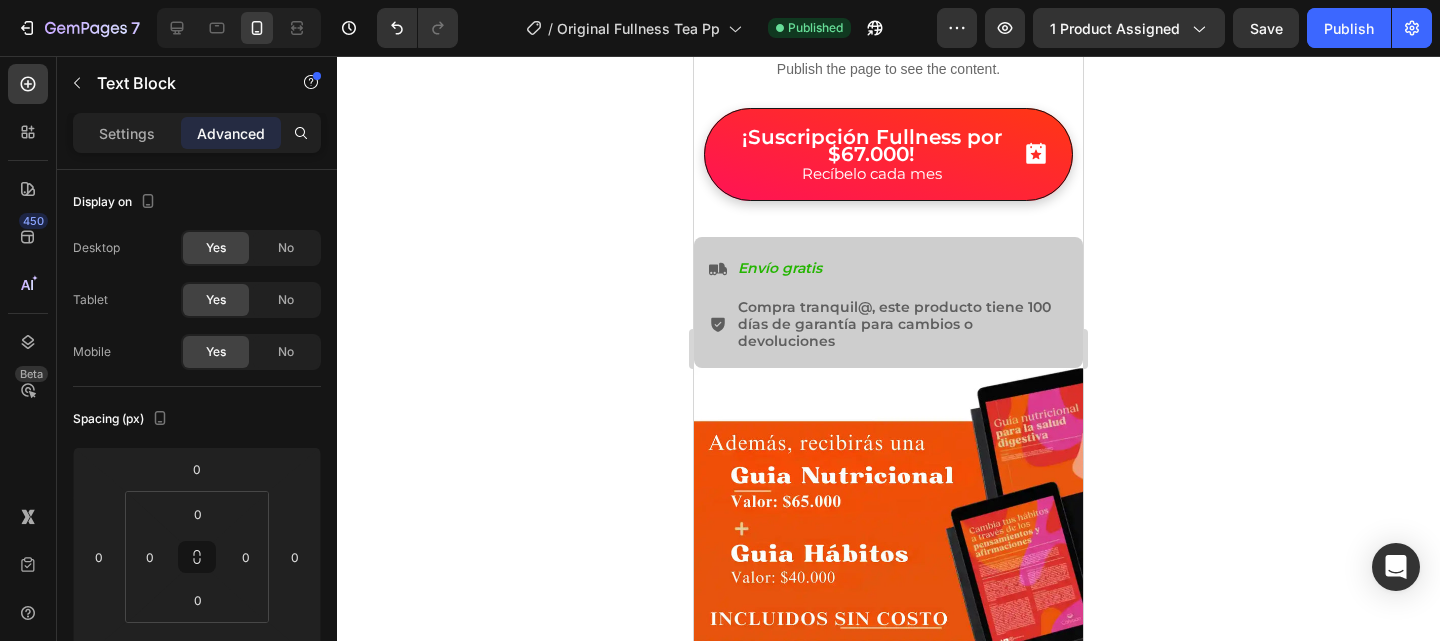 click 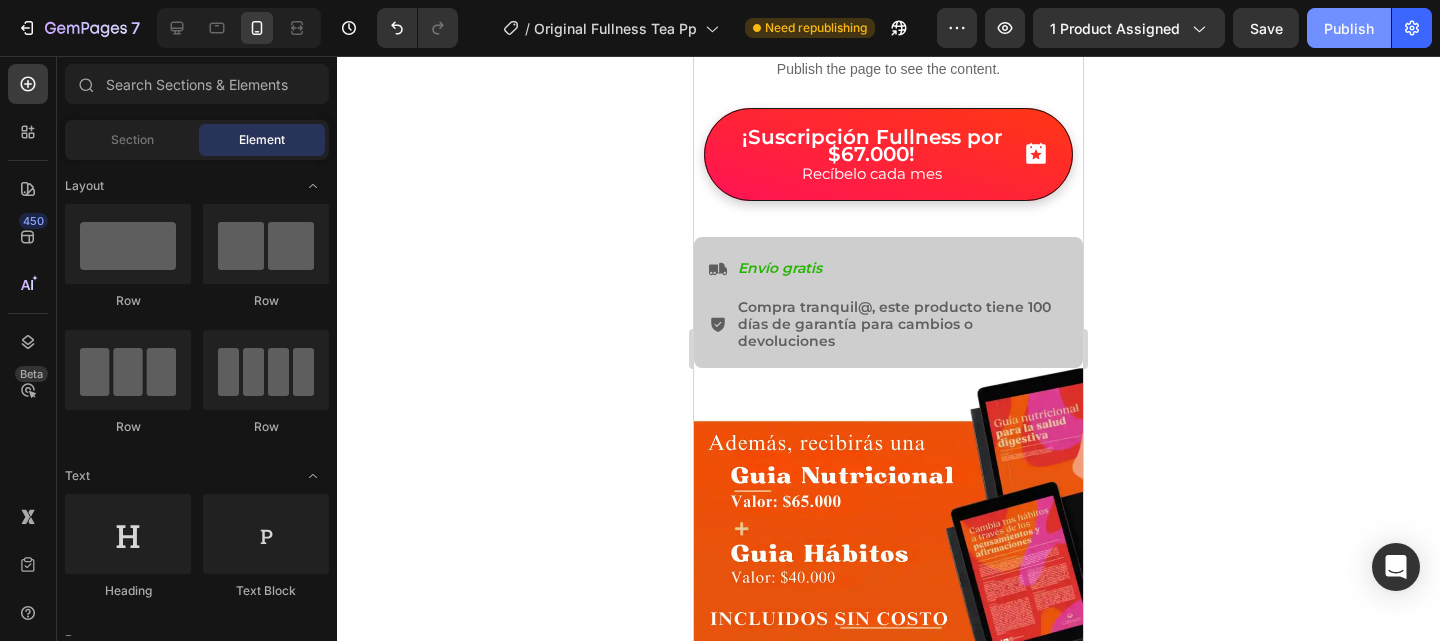 click on "Publish" at bounding box center [1349, 28] 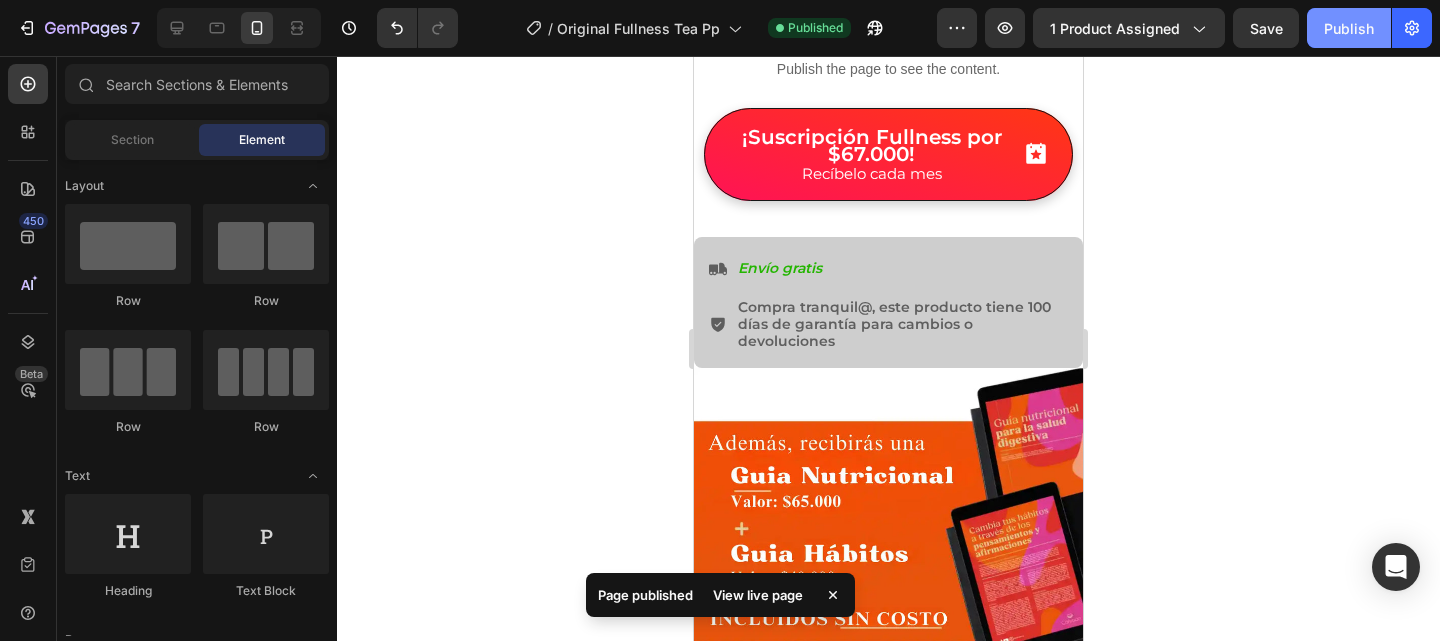 click on "Publish" at bounding box center [1349, 28] 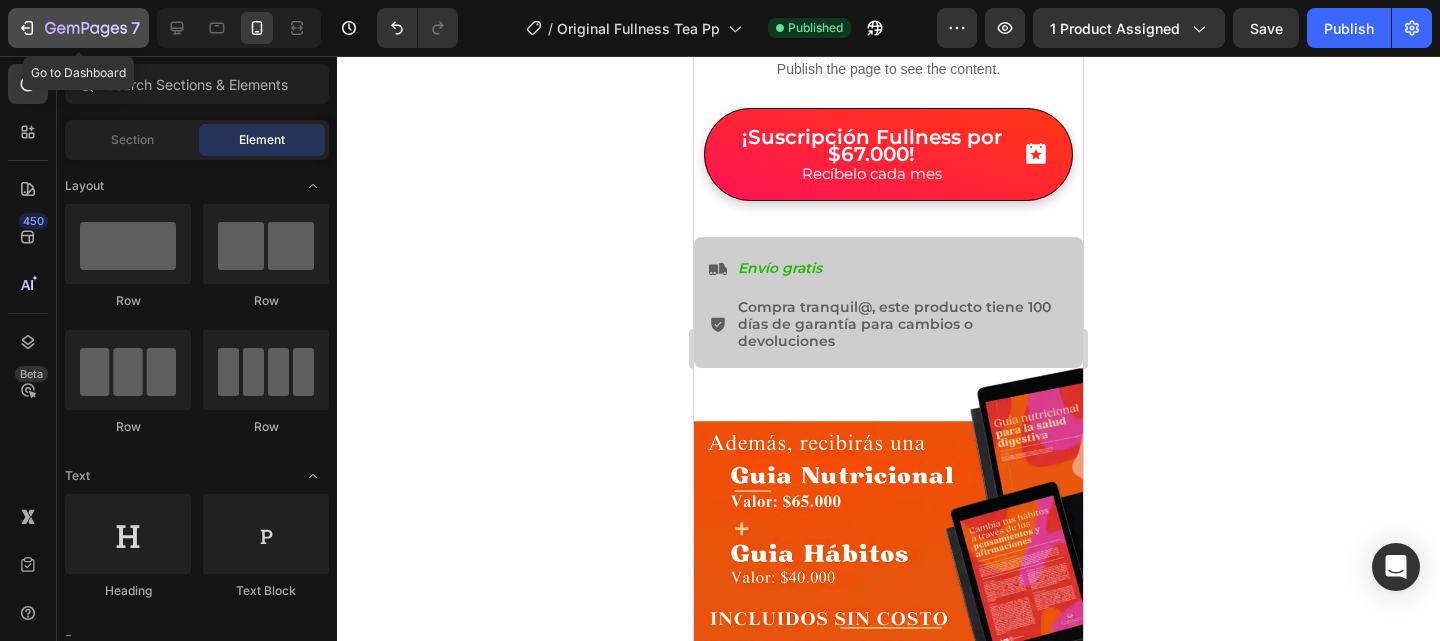 click on "7" 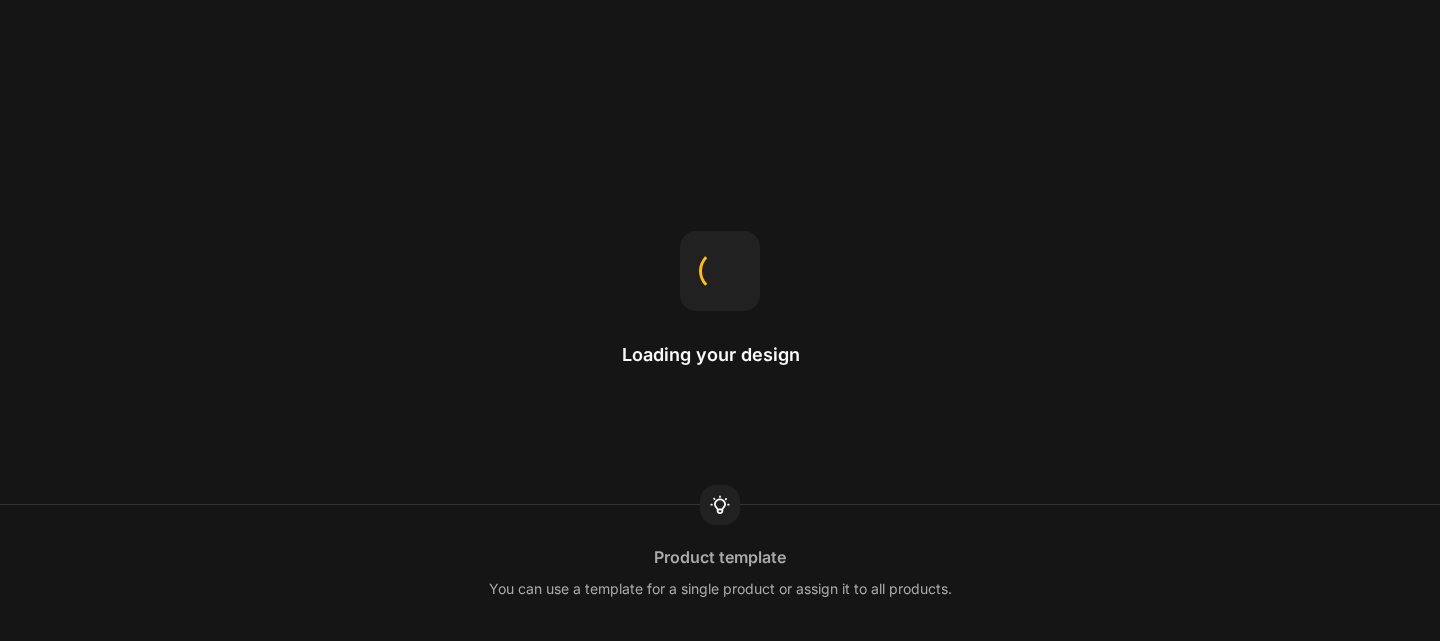 scroll, scrollTop: 0, scrollLeft: 0, axis: both 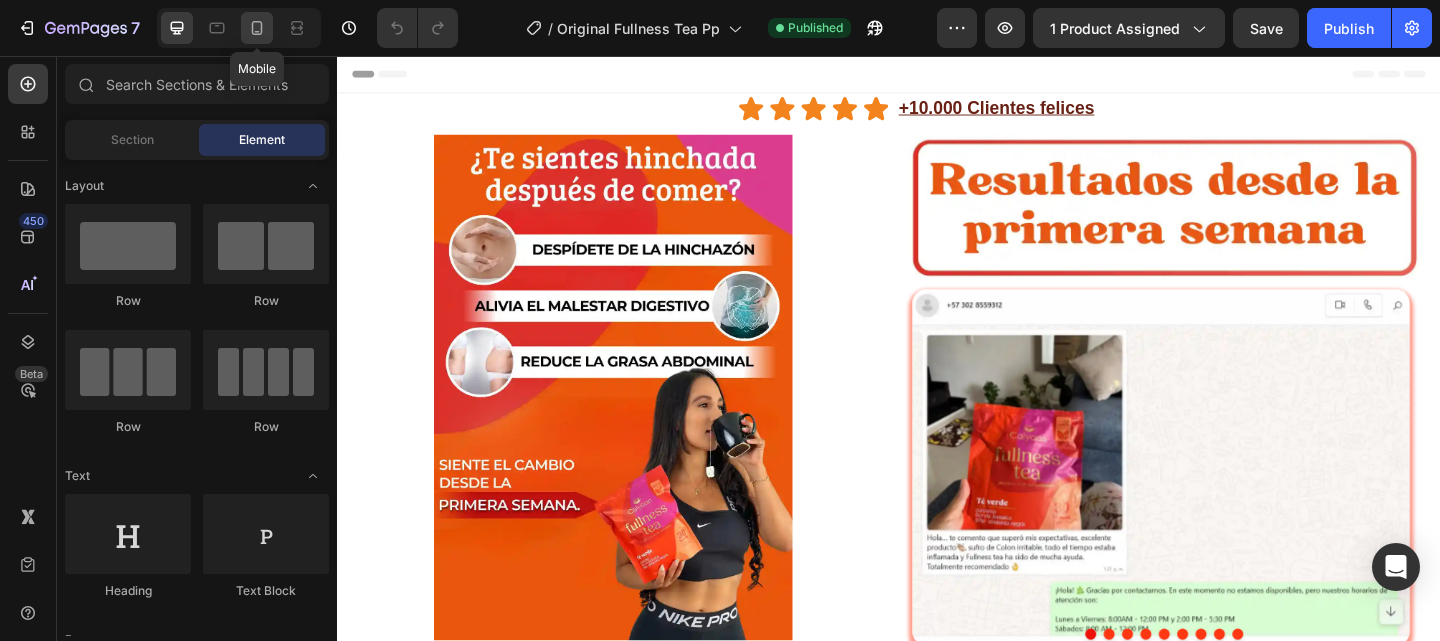 click 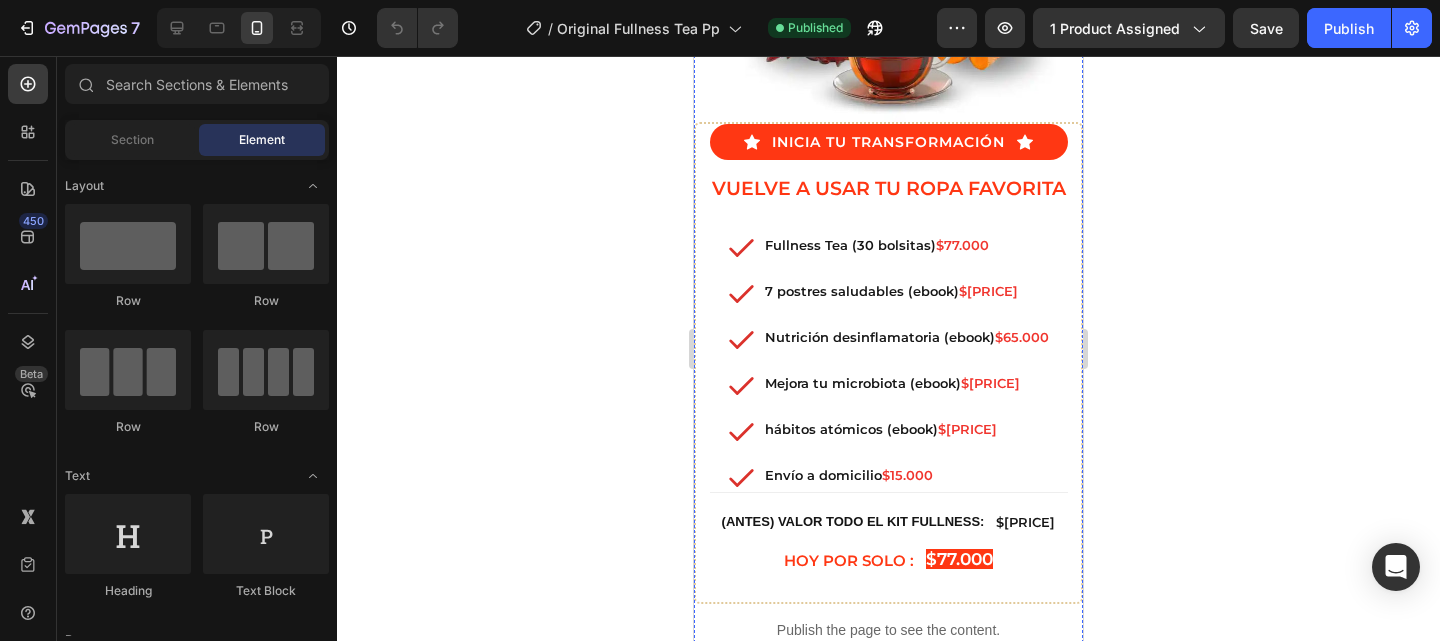 scroll, scrollTop: 1867, scrollLeft: 0, axis: vertical 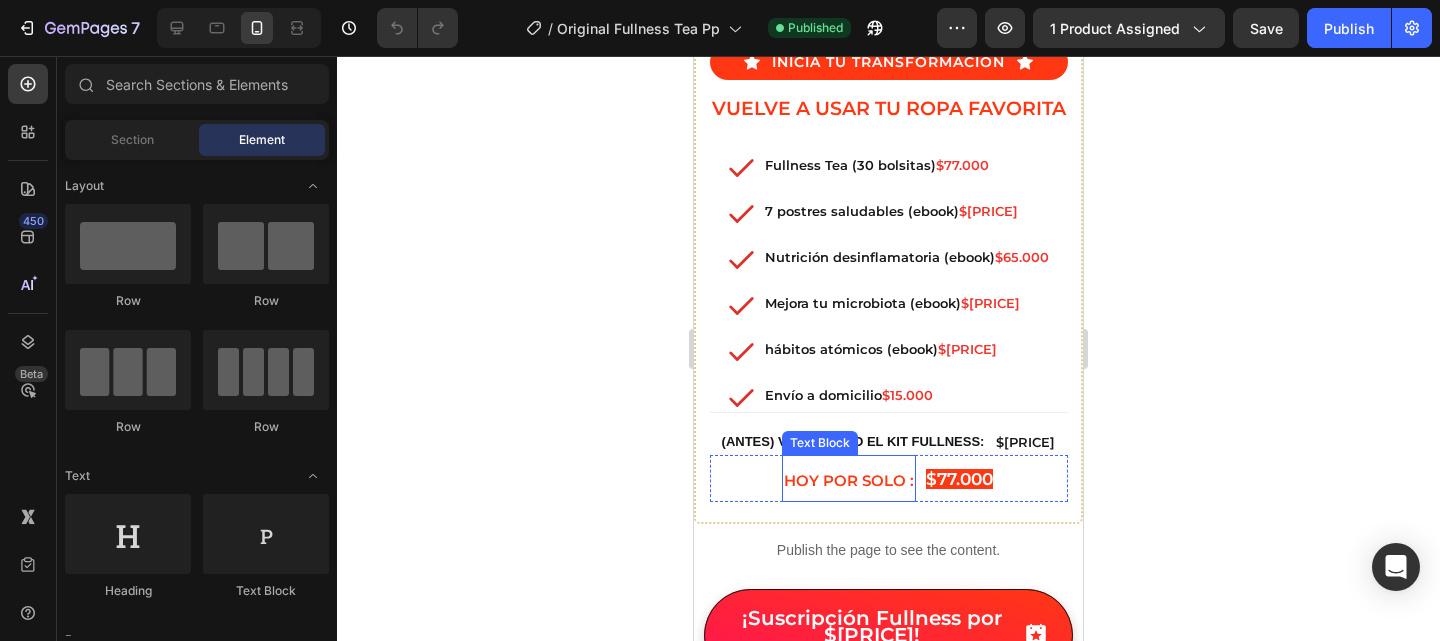 click on "HOY POR SOLO :" at bounding box center [849, 480] 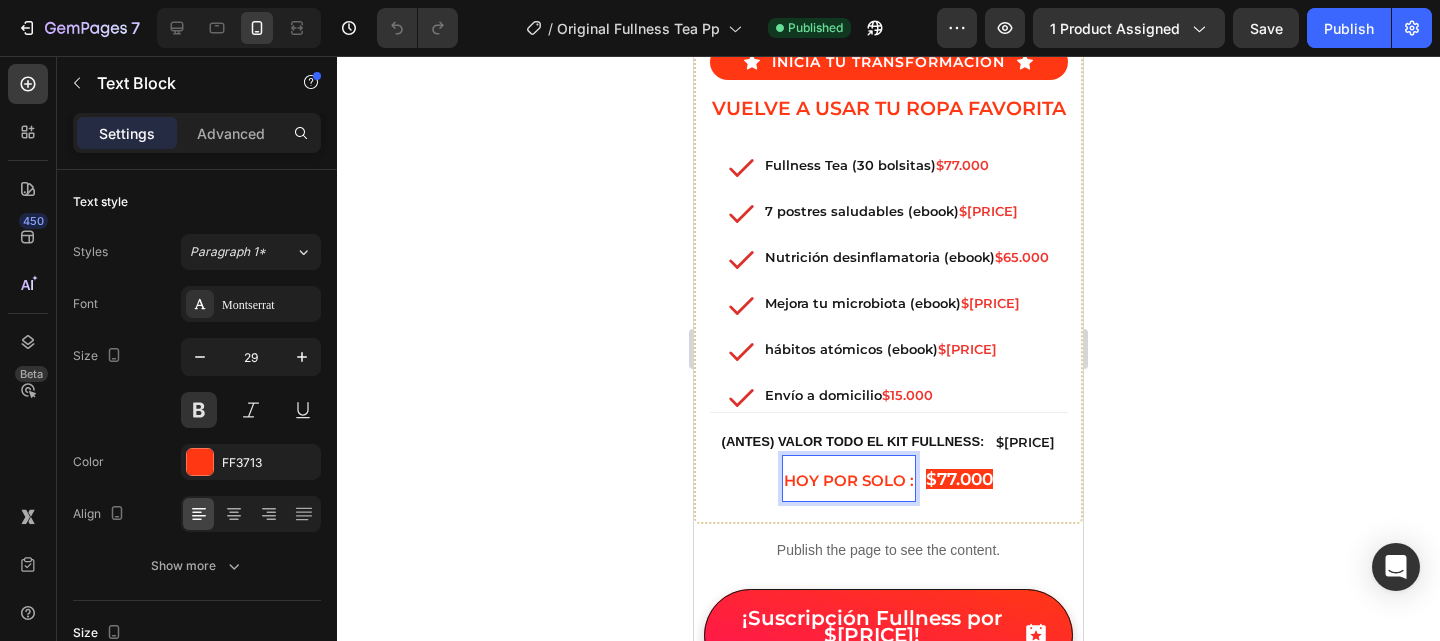 click on "HOY POR SOLO :" at bounding box center [849, 480] 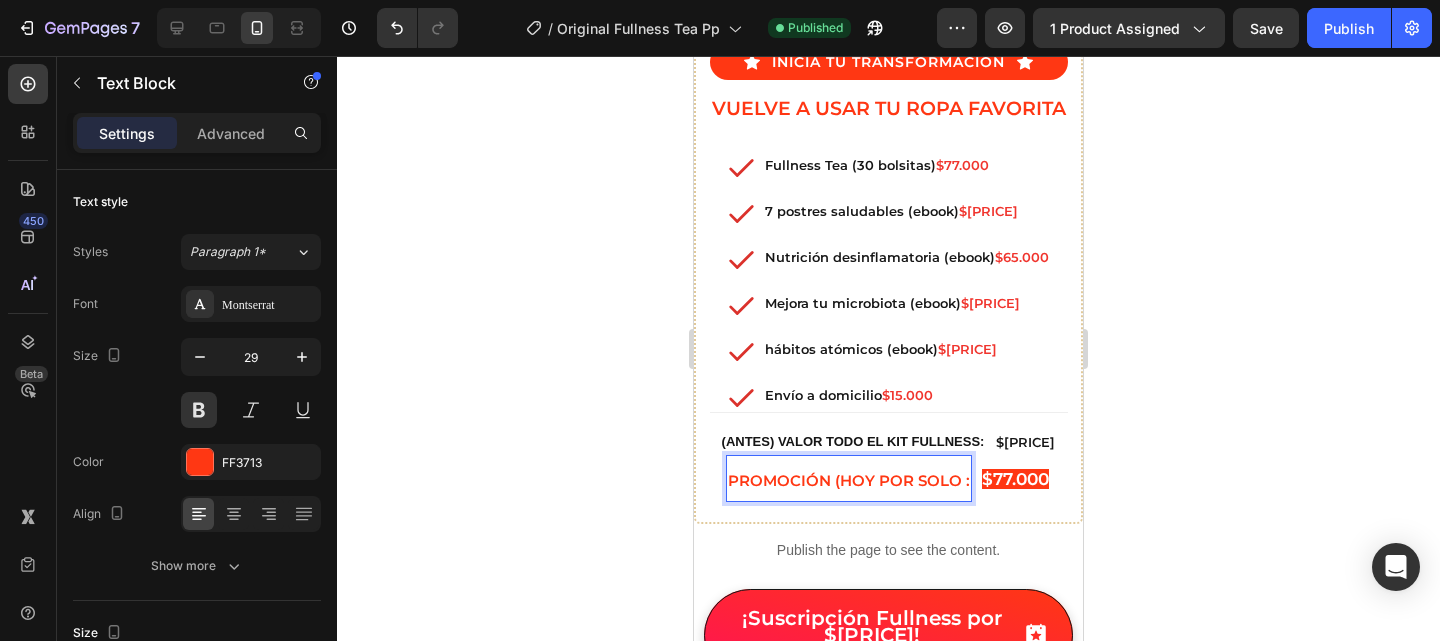 click on "PROMOCIÓN (HOY POR SOLO :" at bounding box center [849, 480] 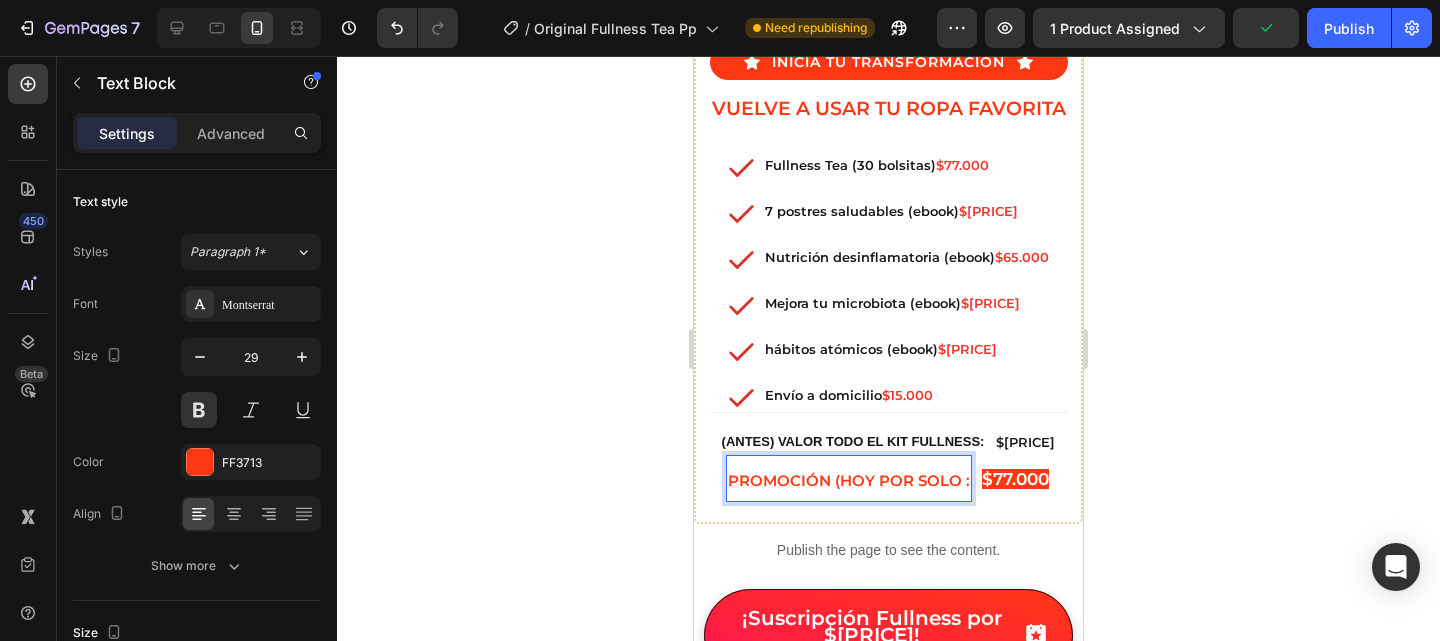 click on "PROMOCIÓN (HOY POR SOLO :" at bounding box center [849, 480] 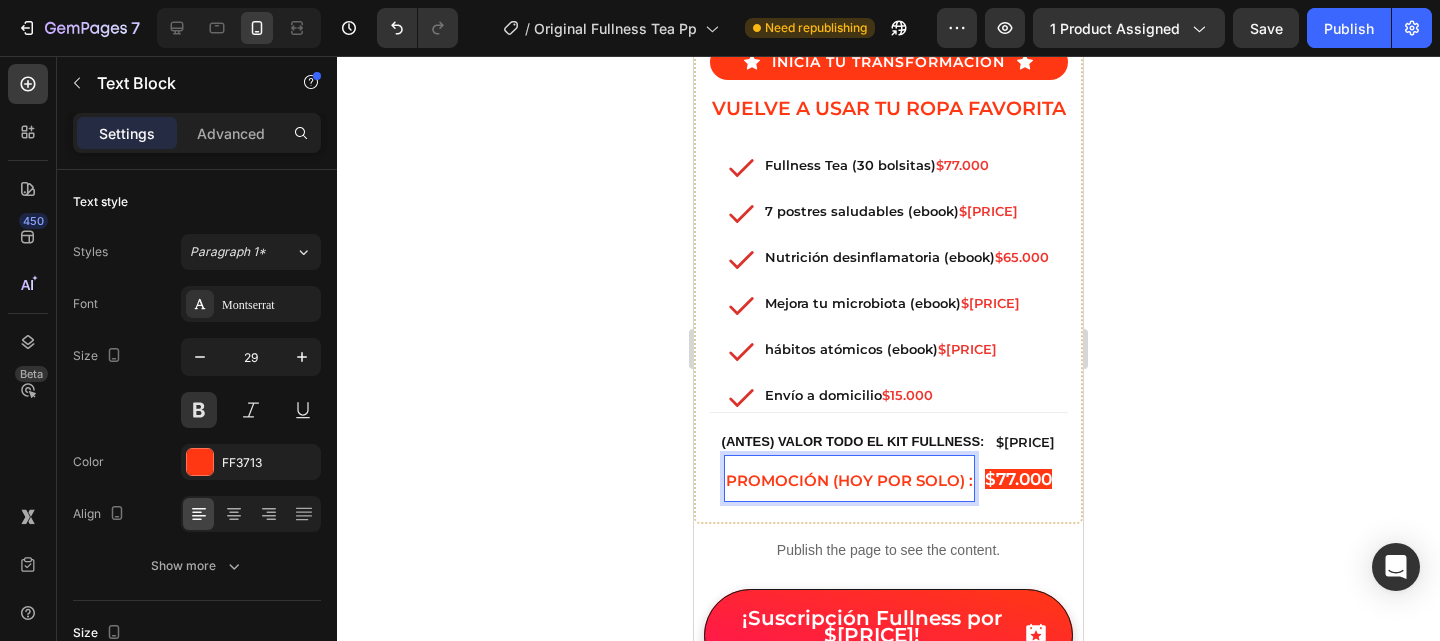 click 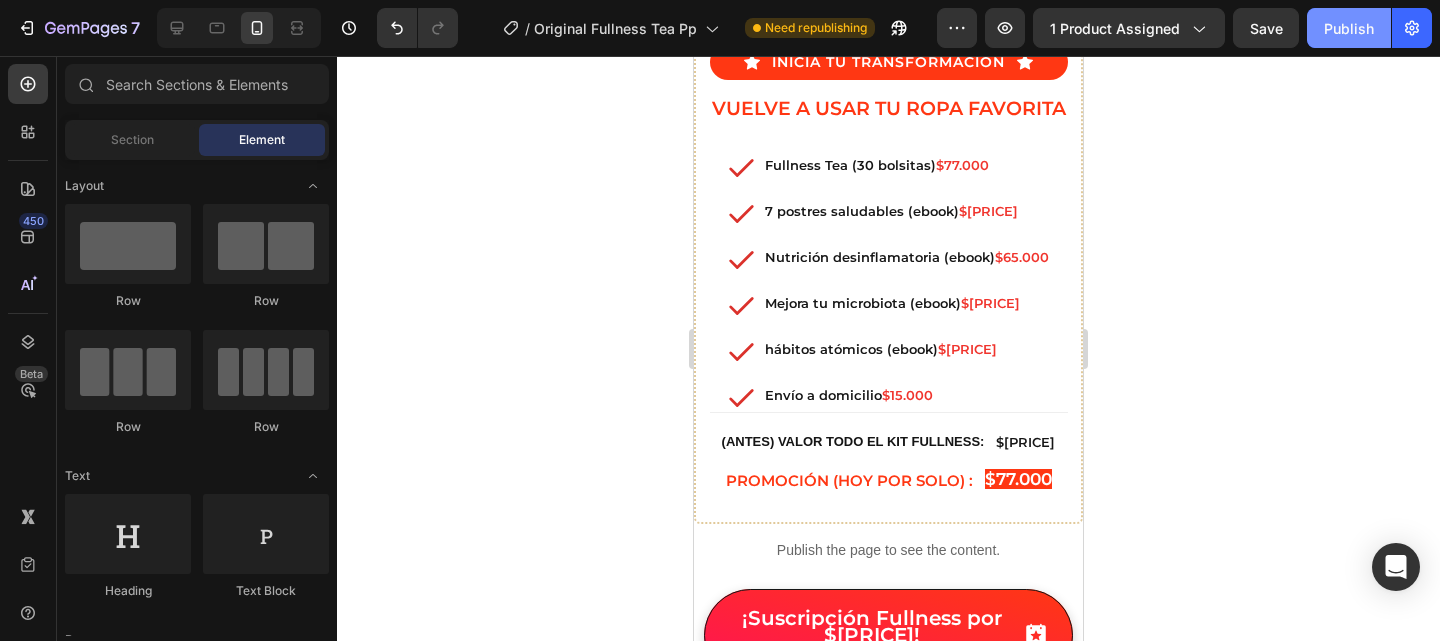 click on "Publish" 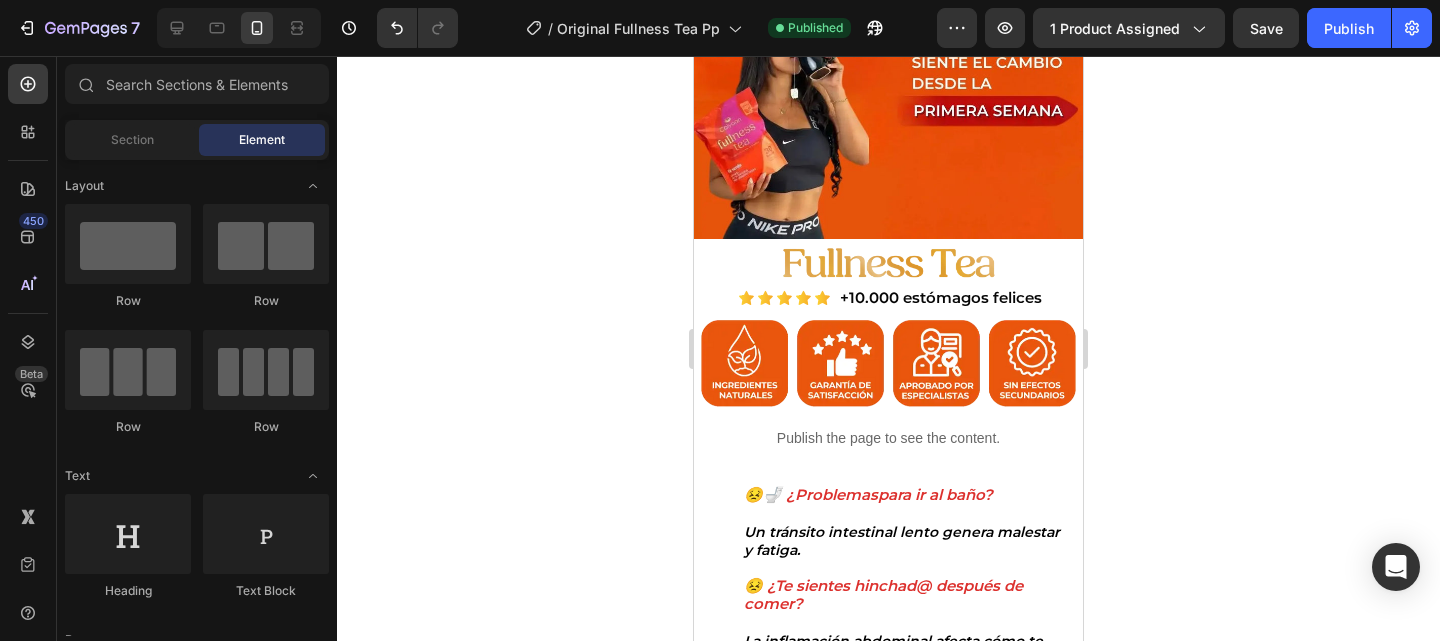 scroll, scrollTop: 0, scrollLeft: 0, axis: both 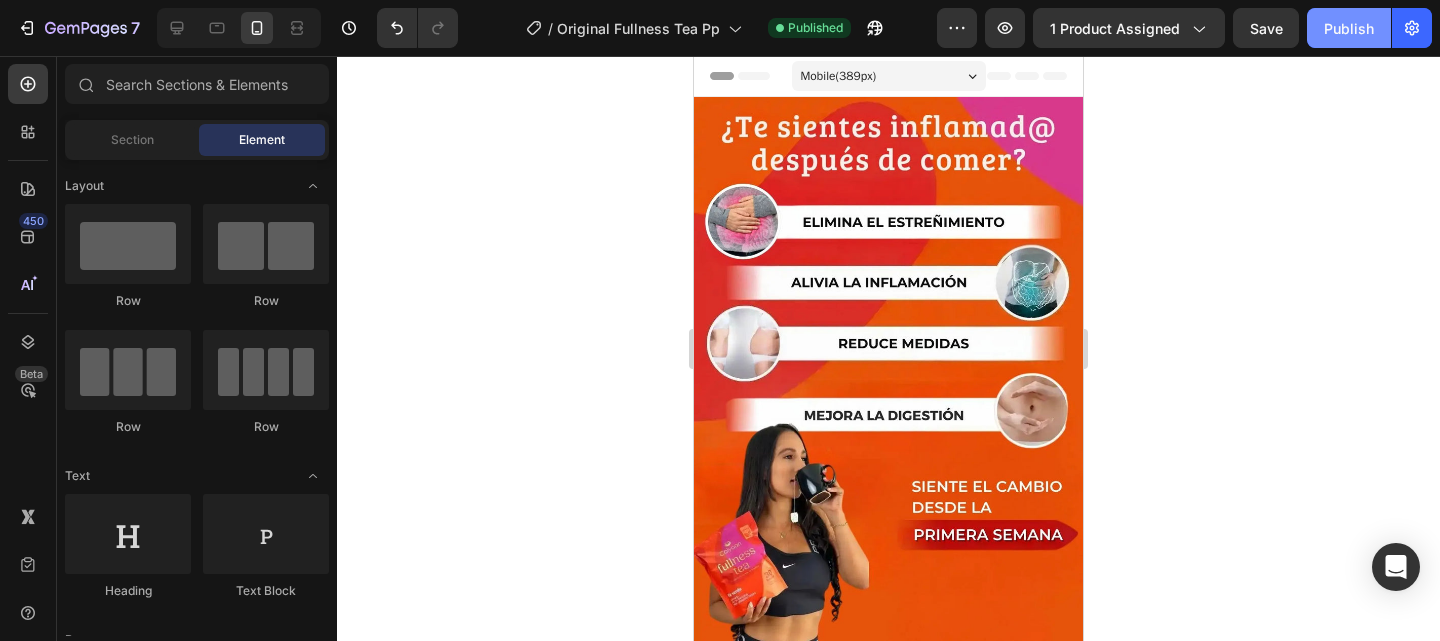 click on "Publish" at bounding box center (1349, 28) 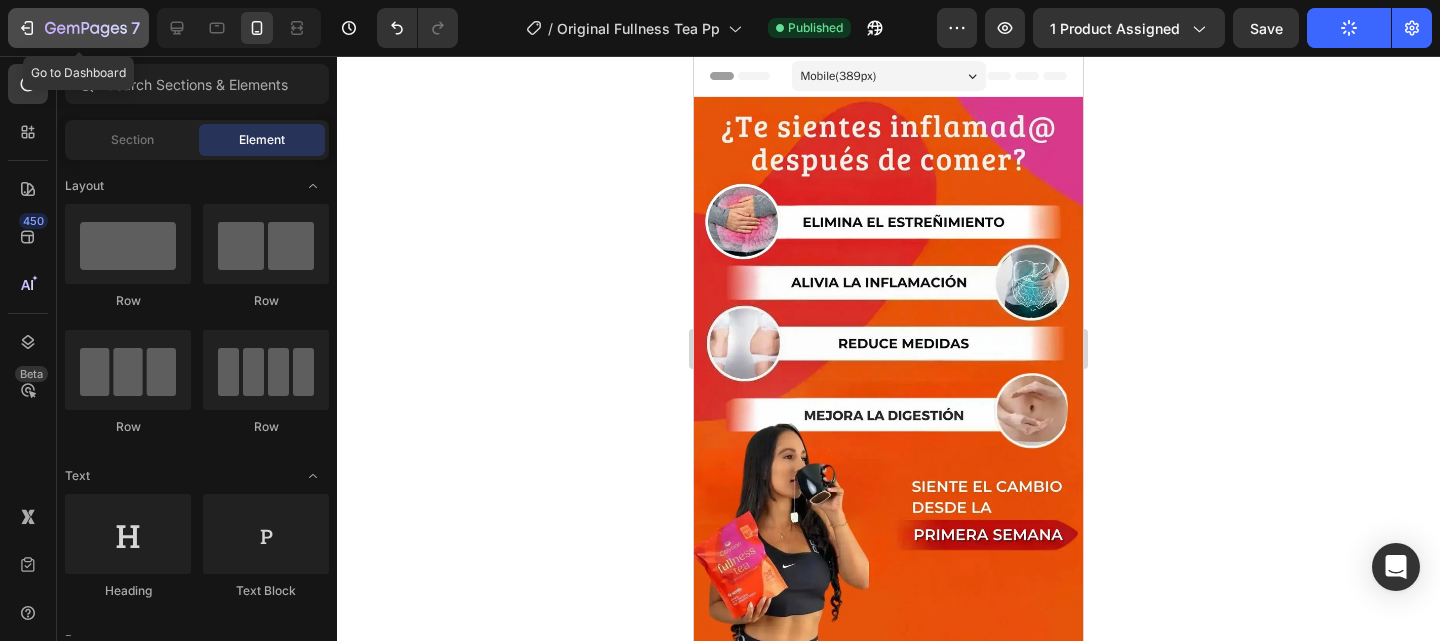 click on "7" 